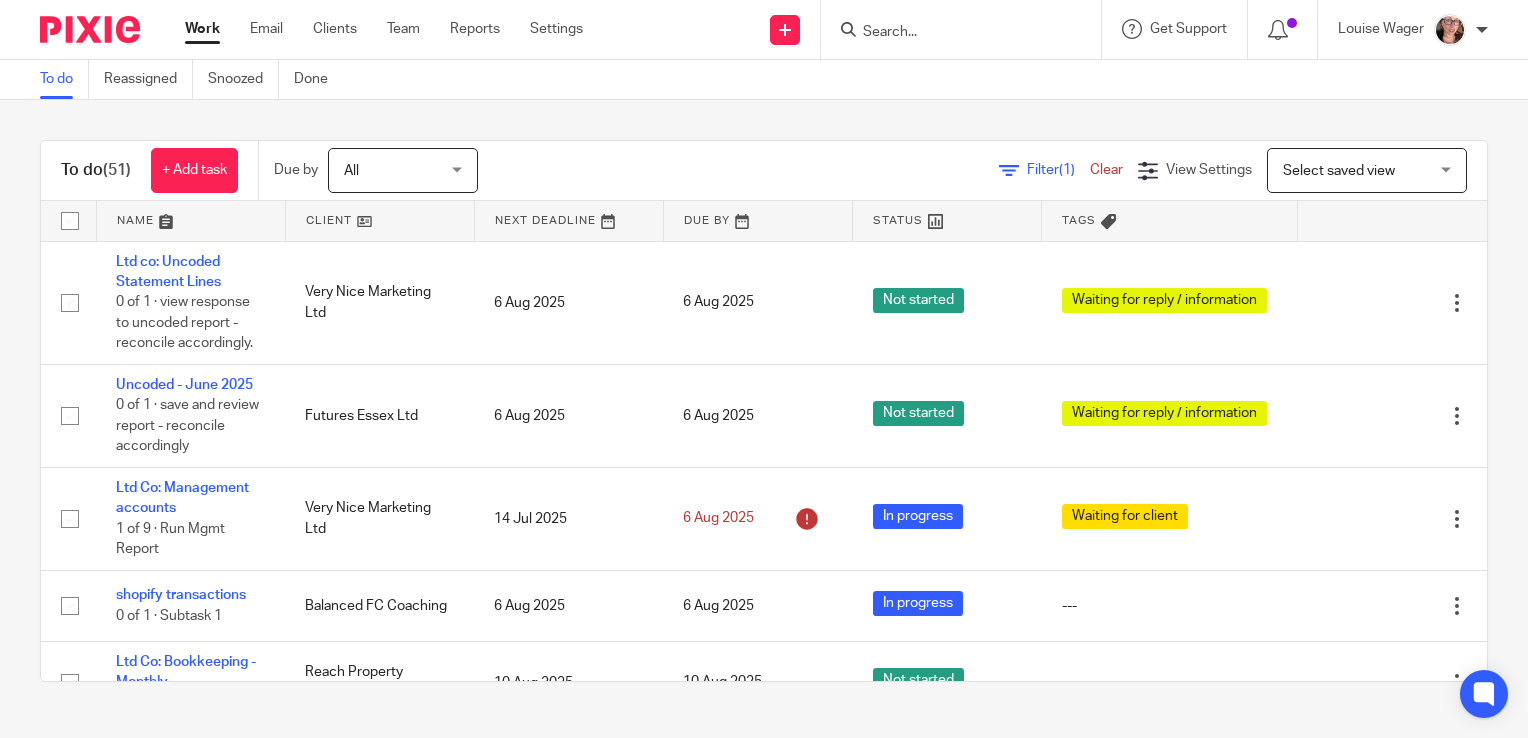 scroll, scrollTop: 0, scrollLeft: 0, axis: both 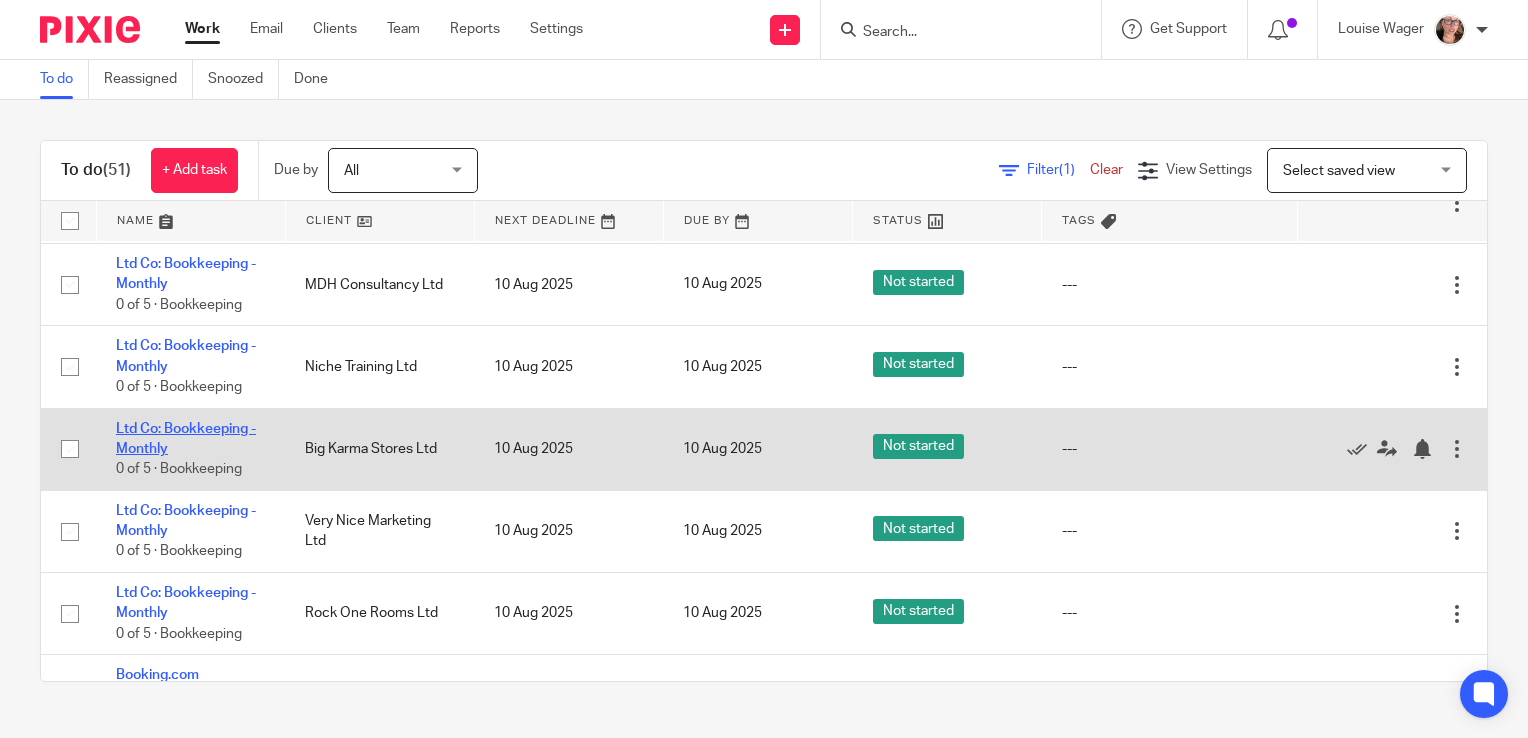 click on "Ltd Co: Bookkeeping - Monthly" at bounding box center [186, 439] 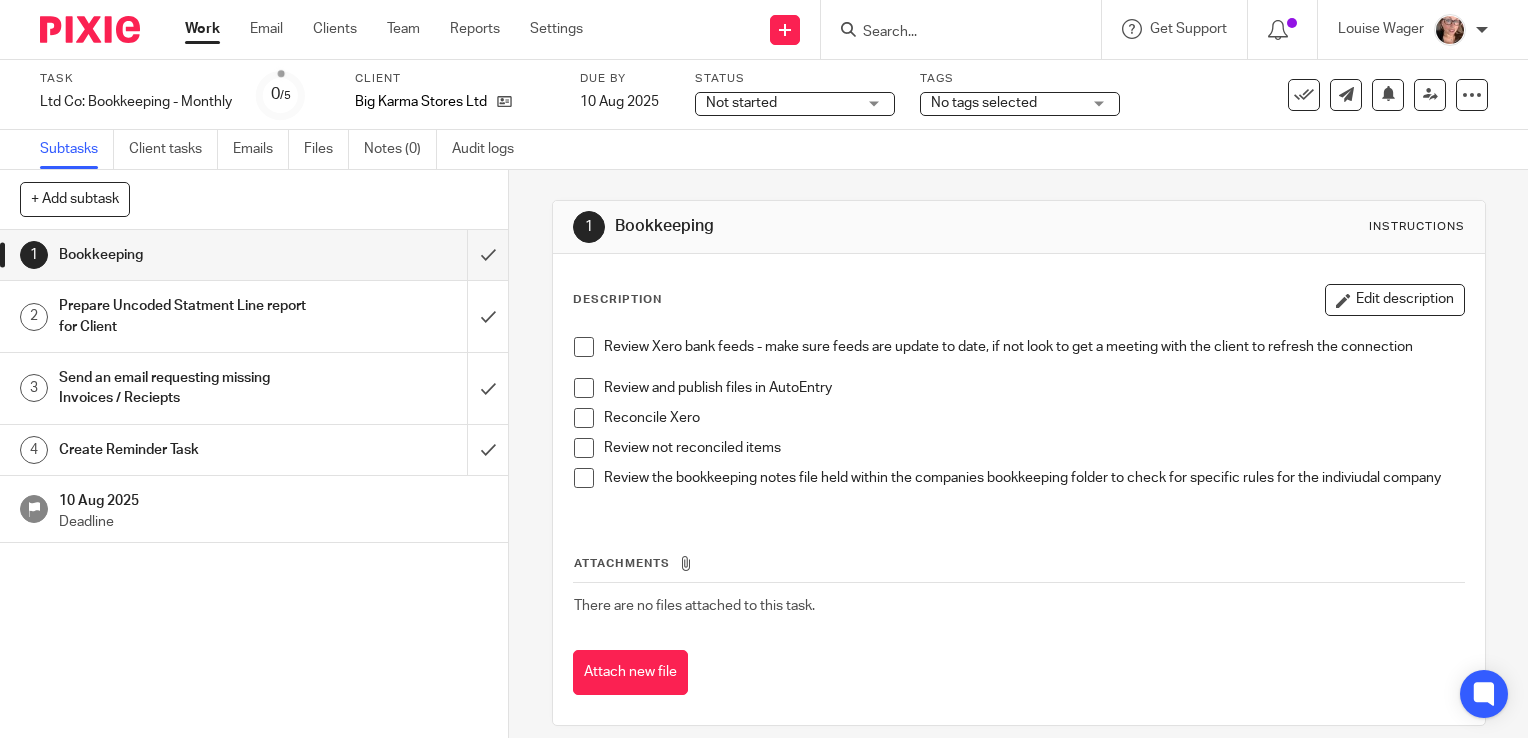 scroll, scrollTop: 0, scrollLeft: 0, axis: both 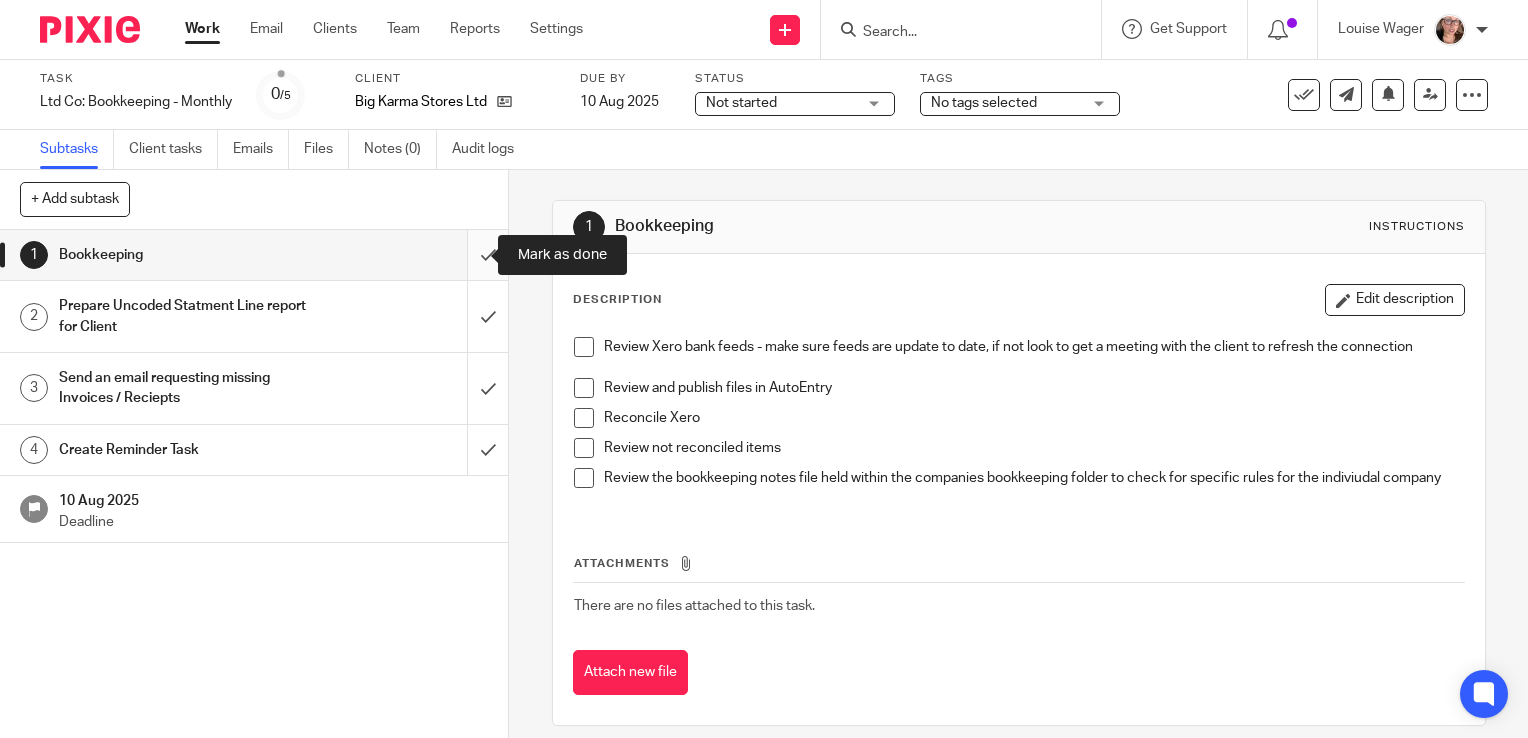 click at bounding box center (254, 255) 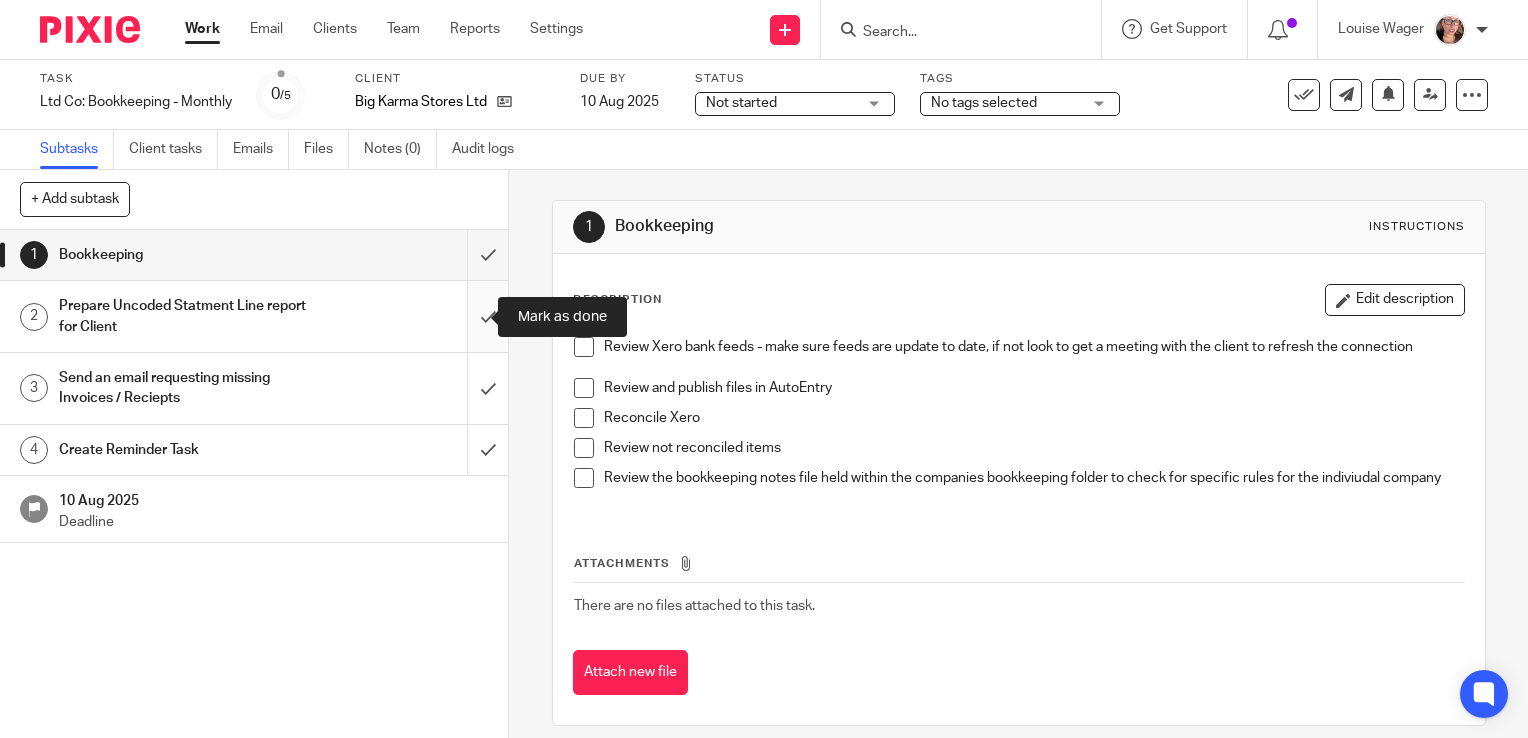 click at bounding box center [254, 316] 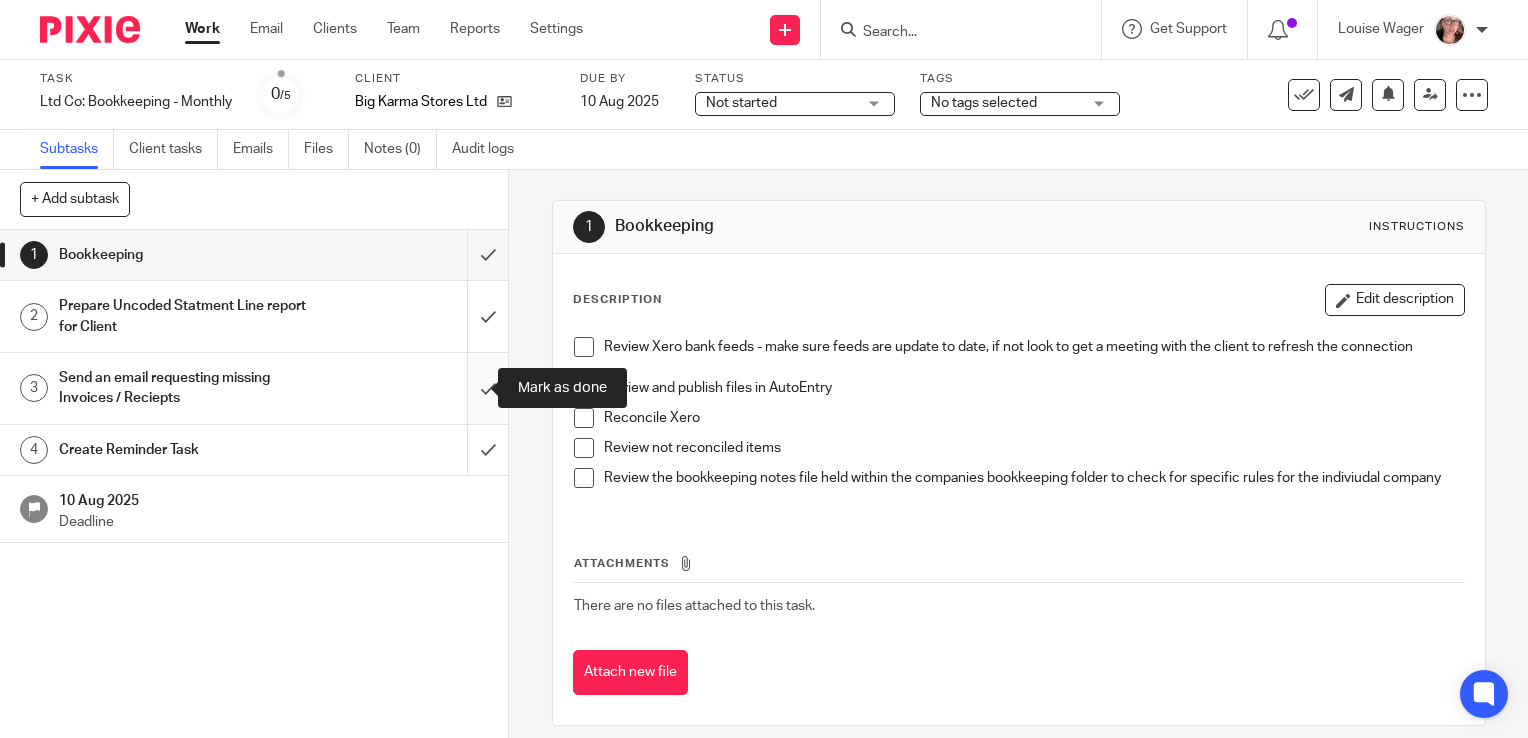 click at bounding box center (254, 388) 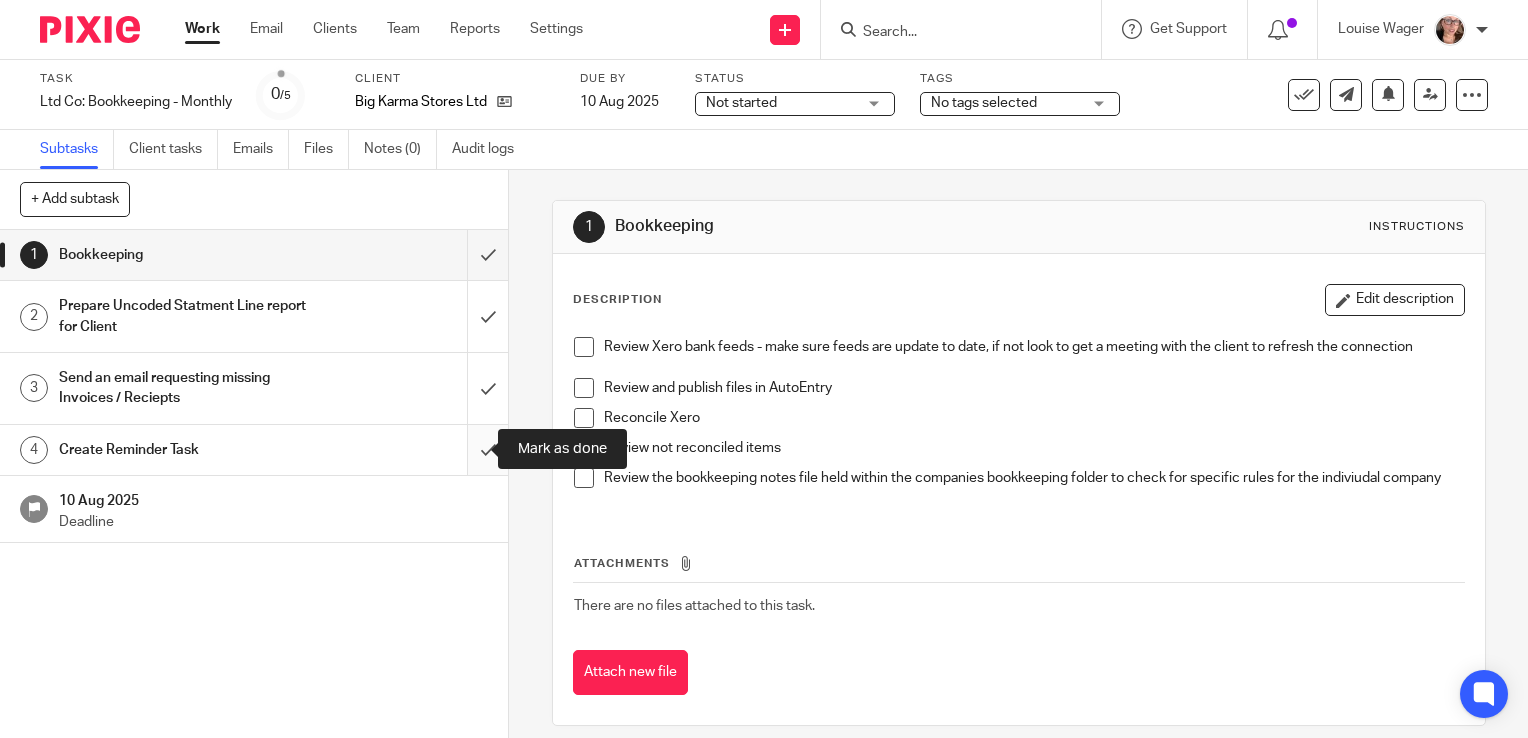 click at bounding box center (254, 450) 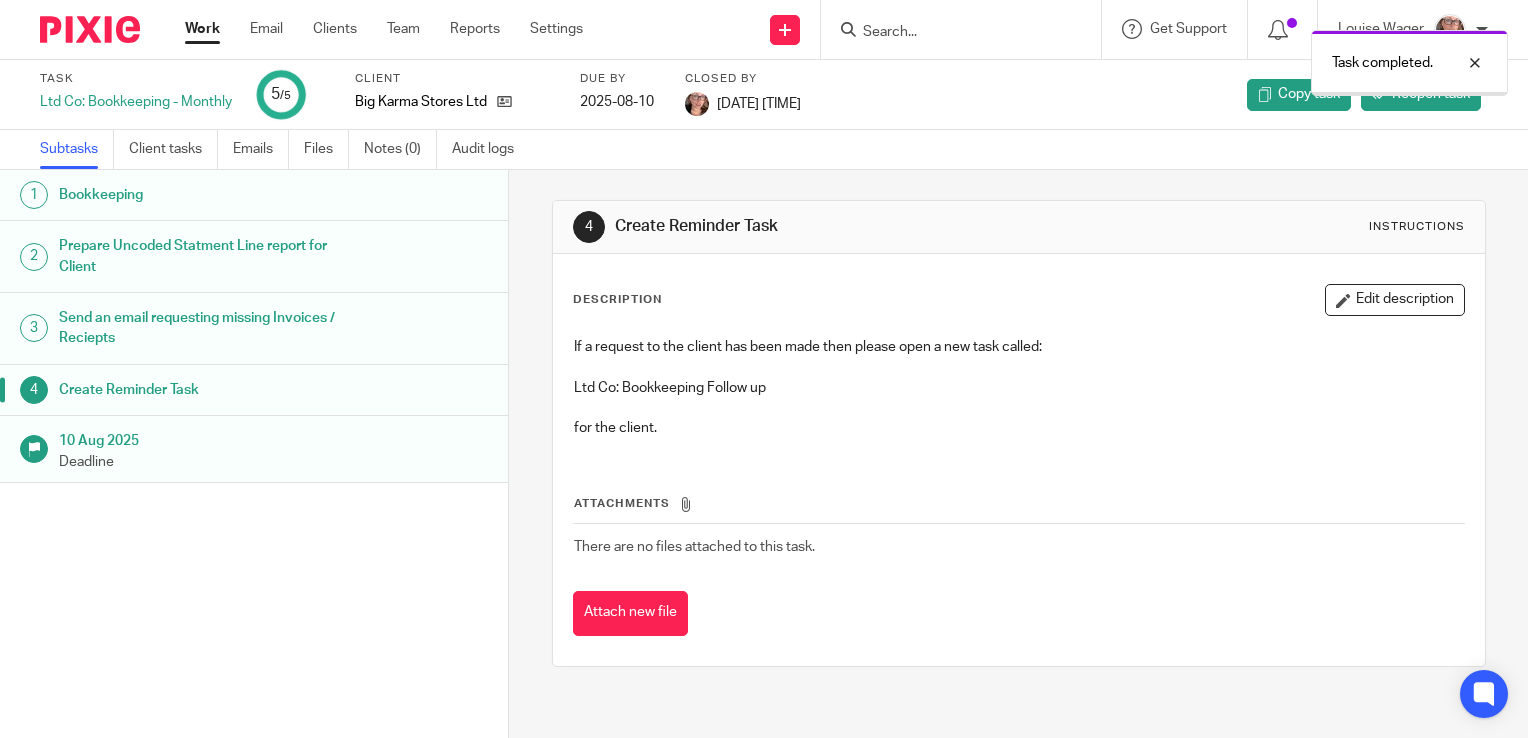 scroll, scrollTop: 0, scrollLeft: 0, axis: both 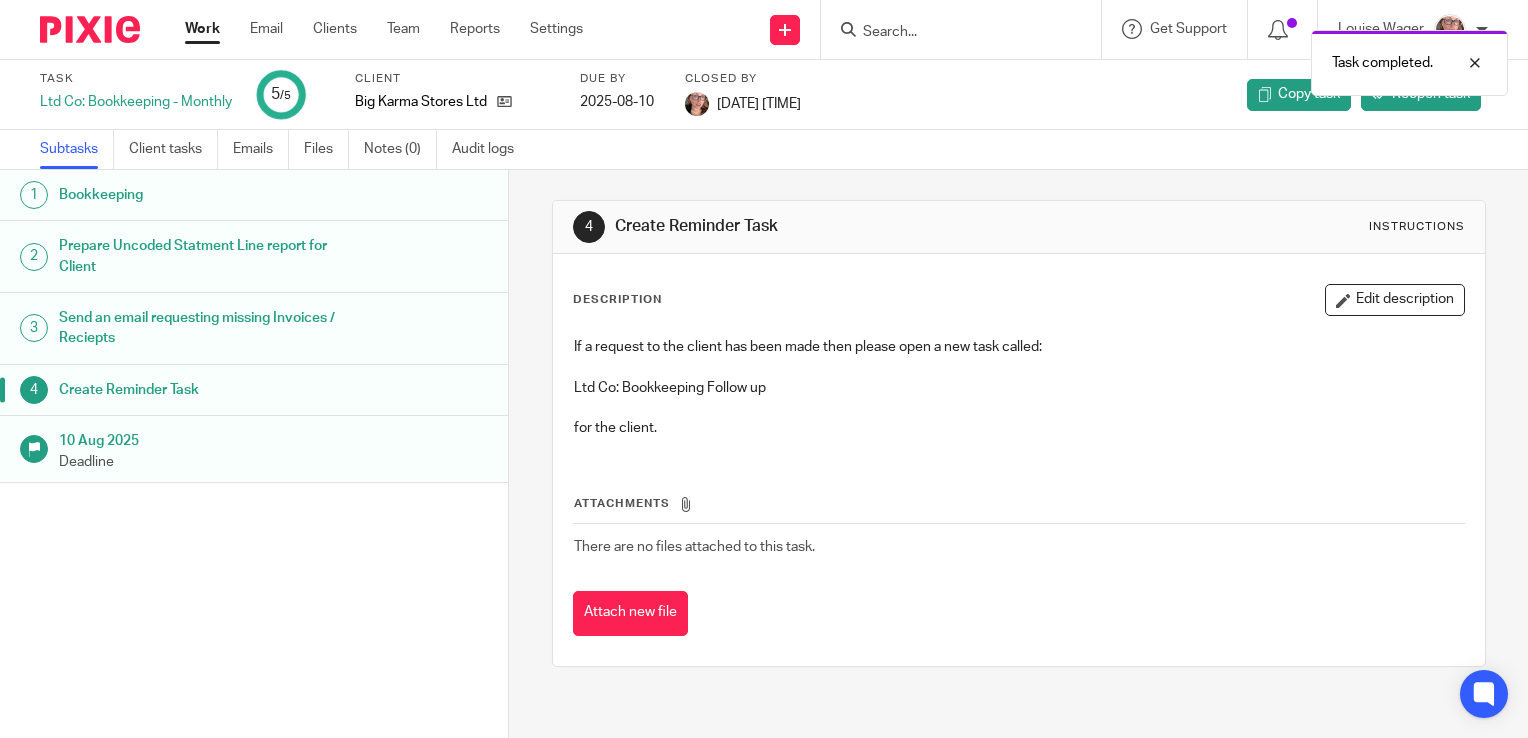click on "Work" at bounding box center [202, 29] 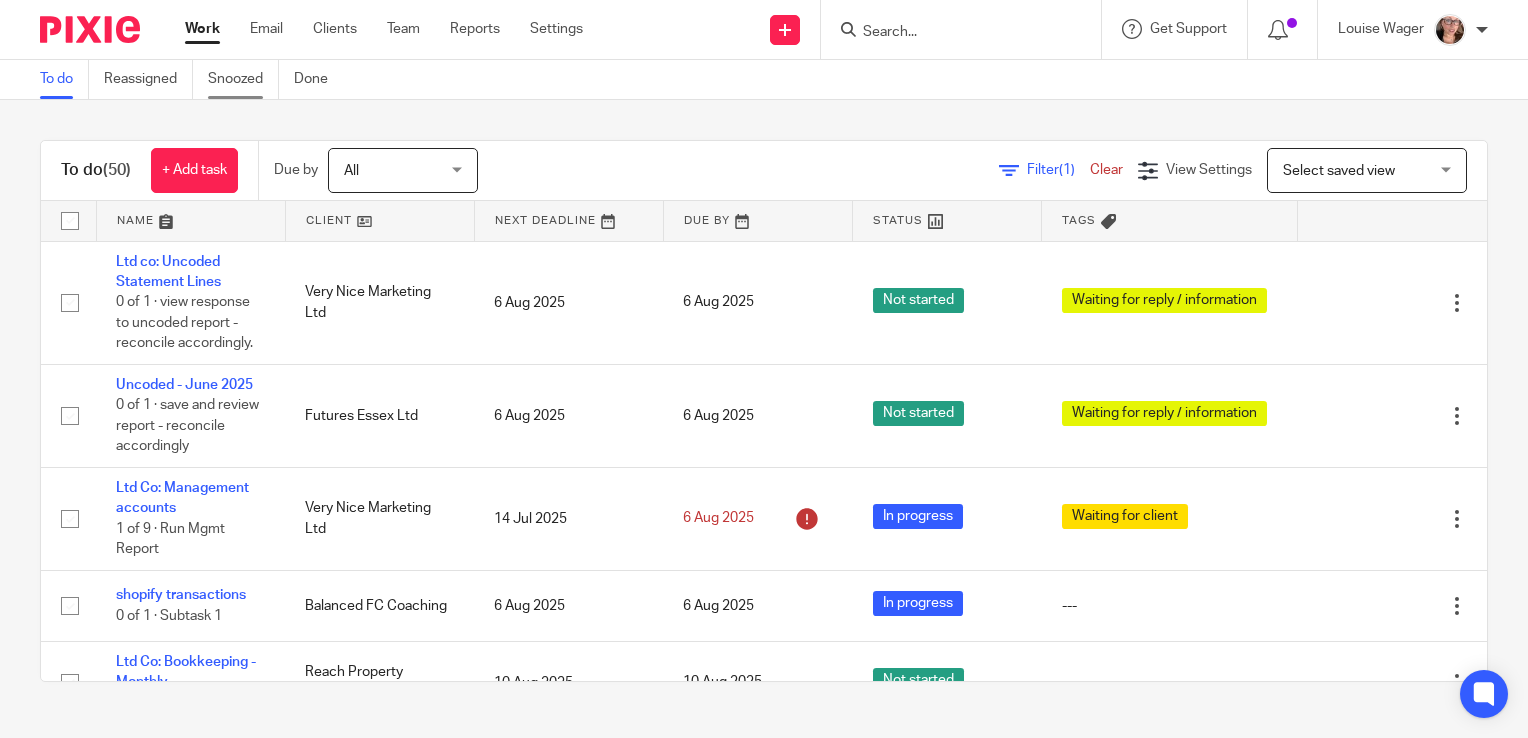 scroll, scrollTop: 0, scrollLeft: 0, axis: both 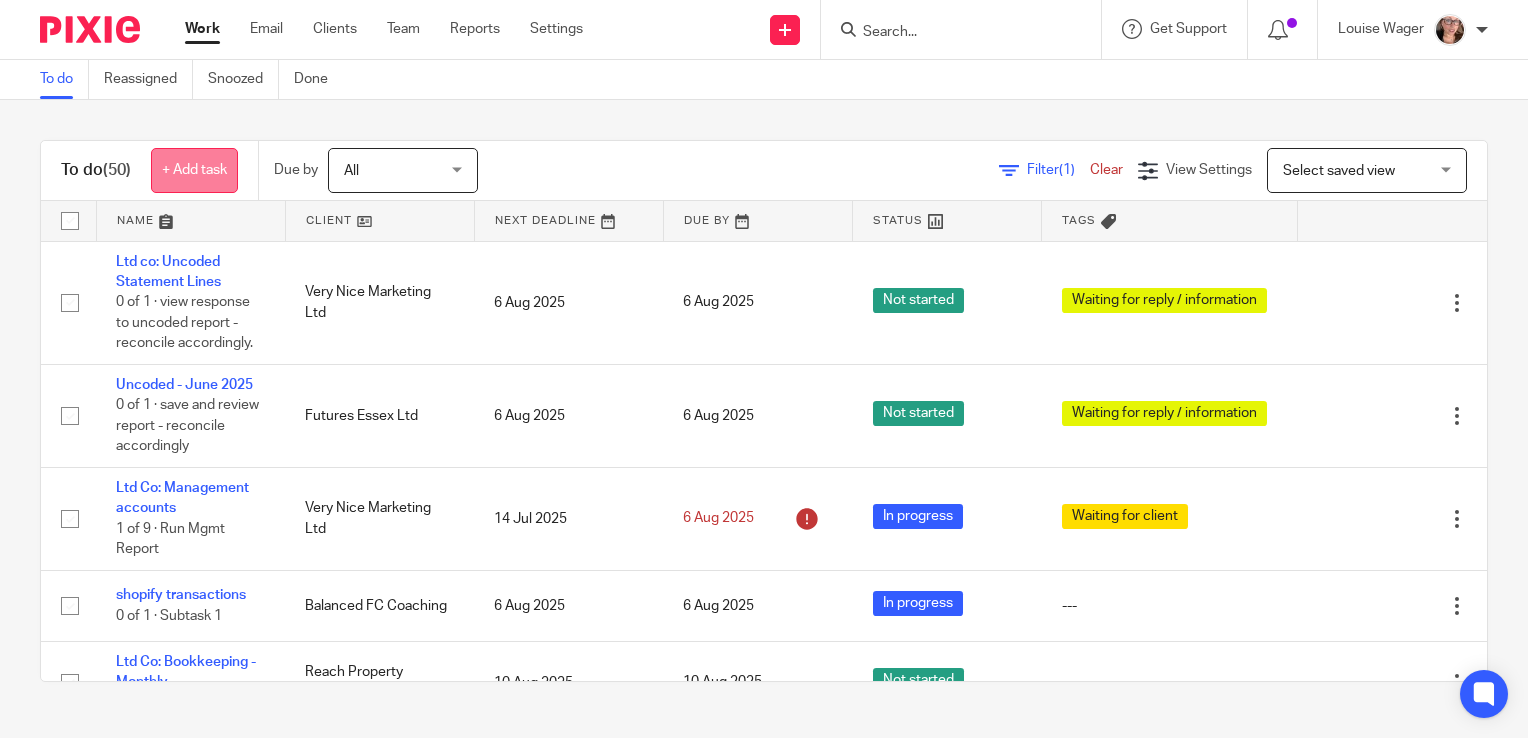 click on "+ Add task" at bounding box center [194, 170] 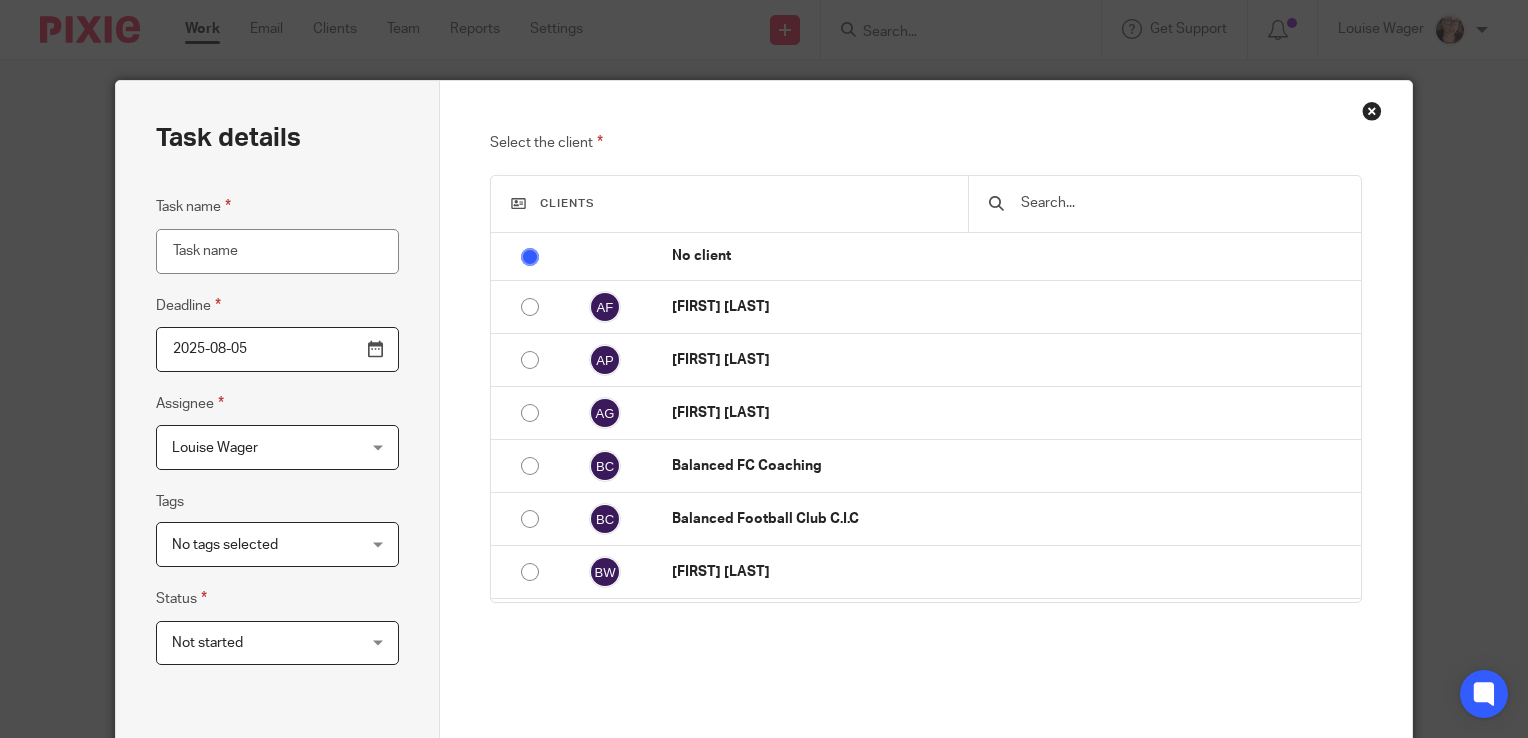 scroll, scrollTop: 0, scrollLeft: 0, axis: both 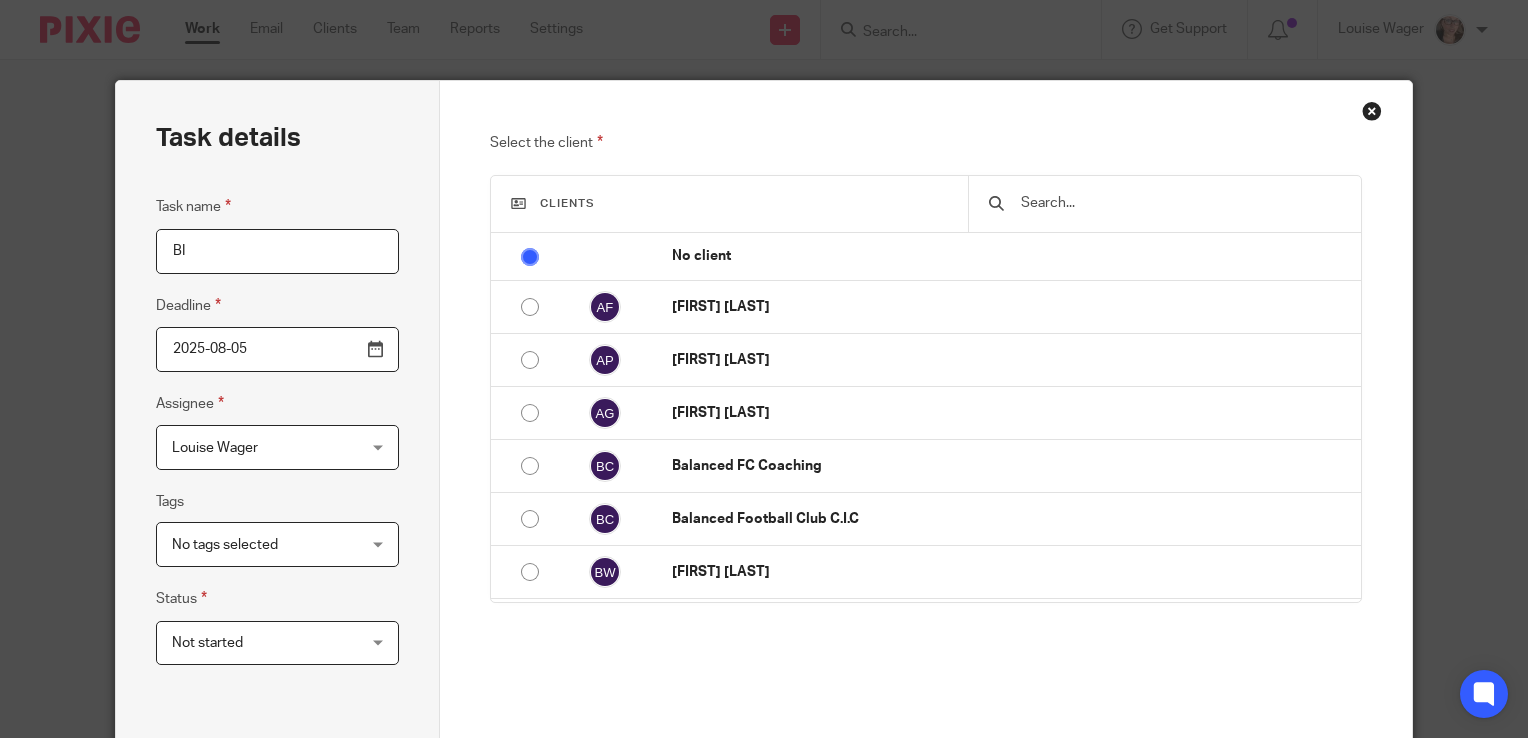 type on "B" 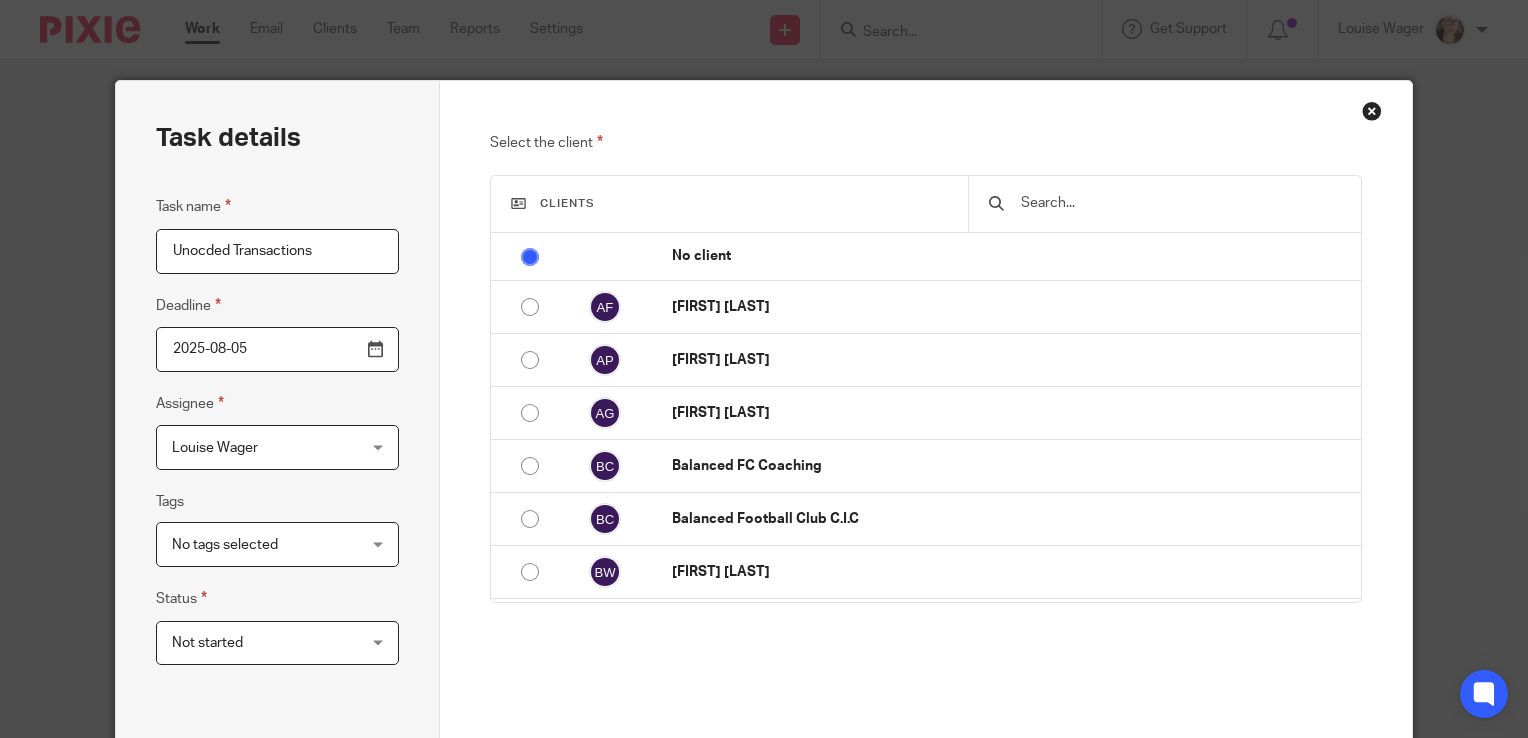 type on "Unocded Transactions" 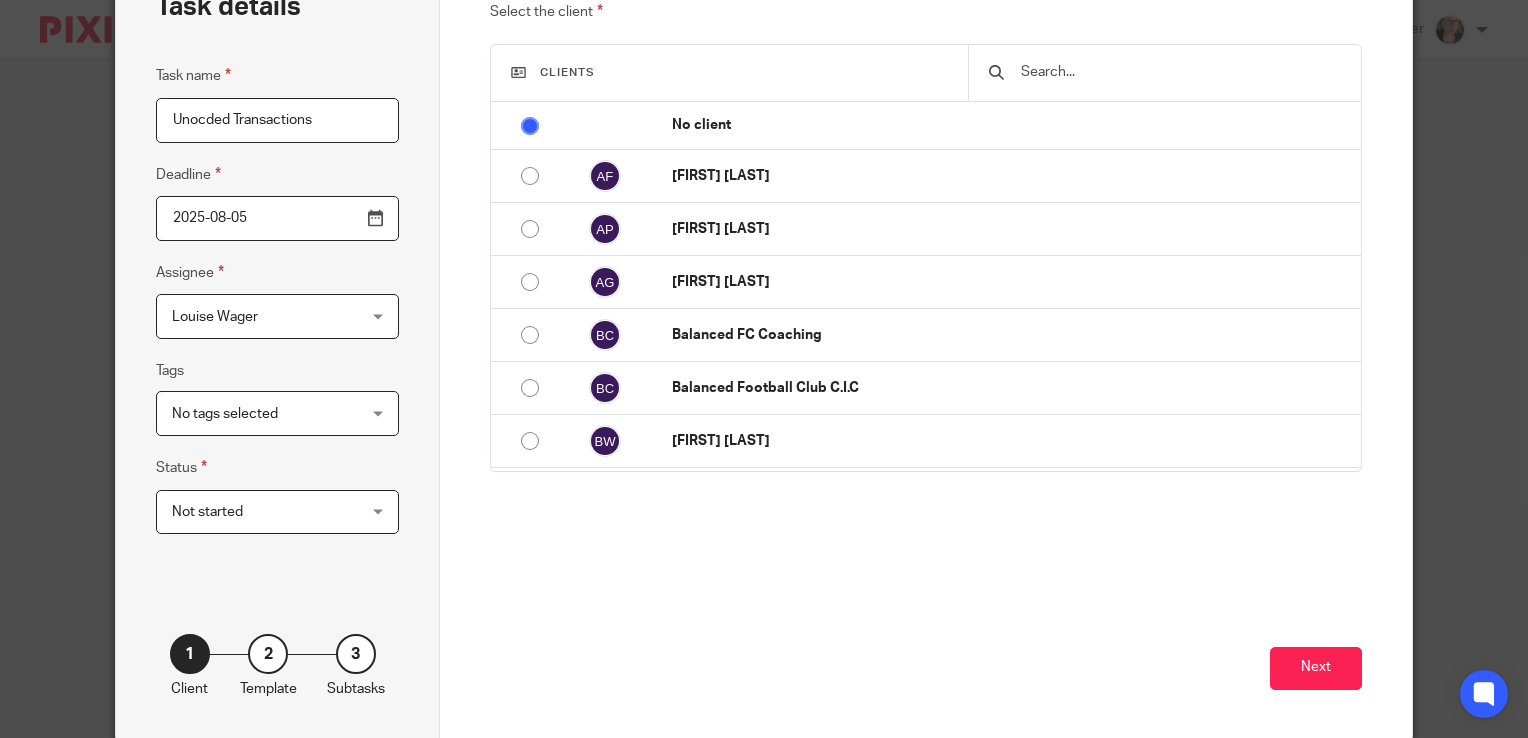 scroll, scrollTop: 151, scrollLeft: 0, axis: vertical 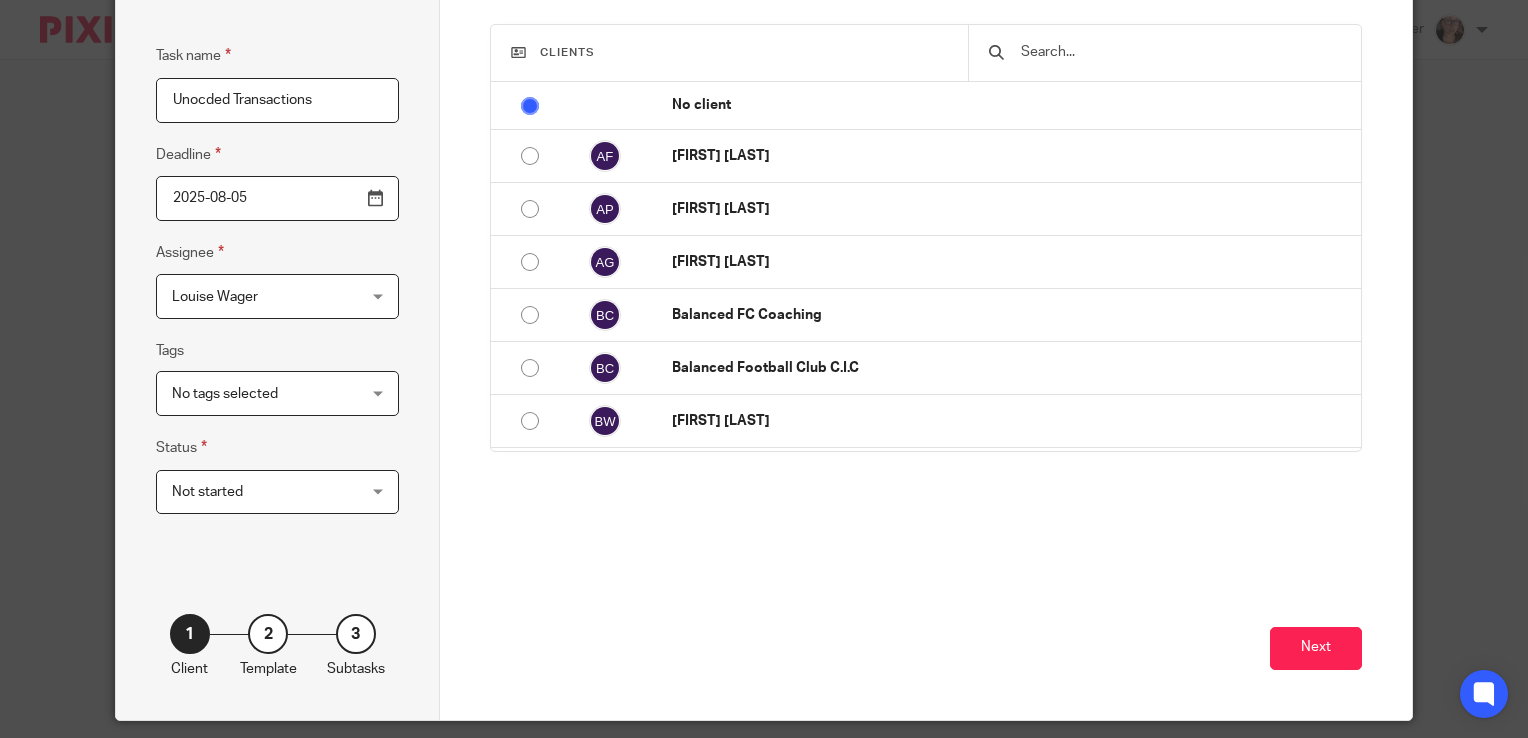 click on "No tags selected" at bounding box center [262, 393] 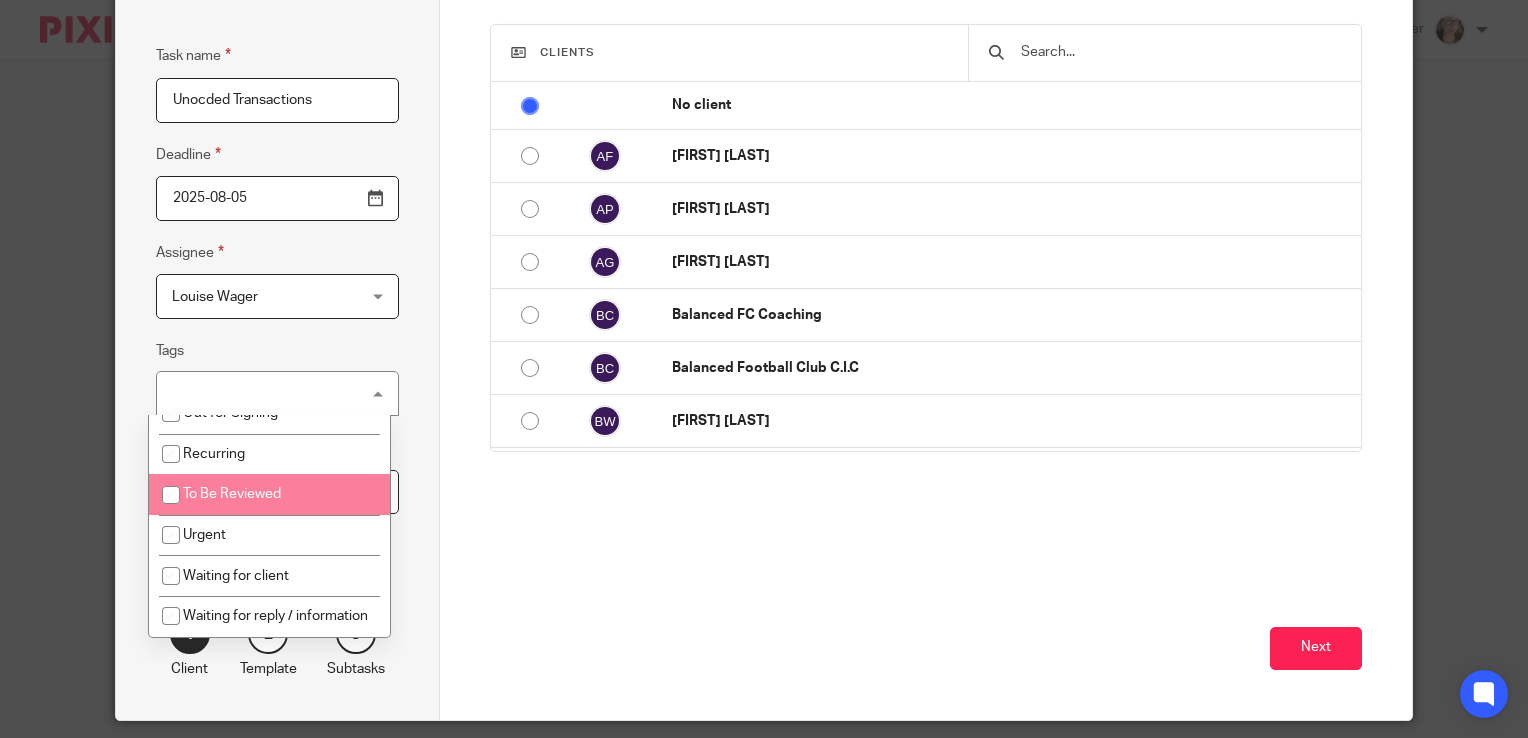 scroll, scrollTop: 86, scrollLeft: 0, axis: vertical 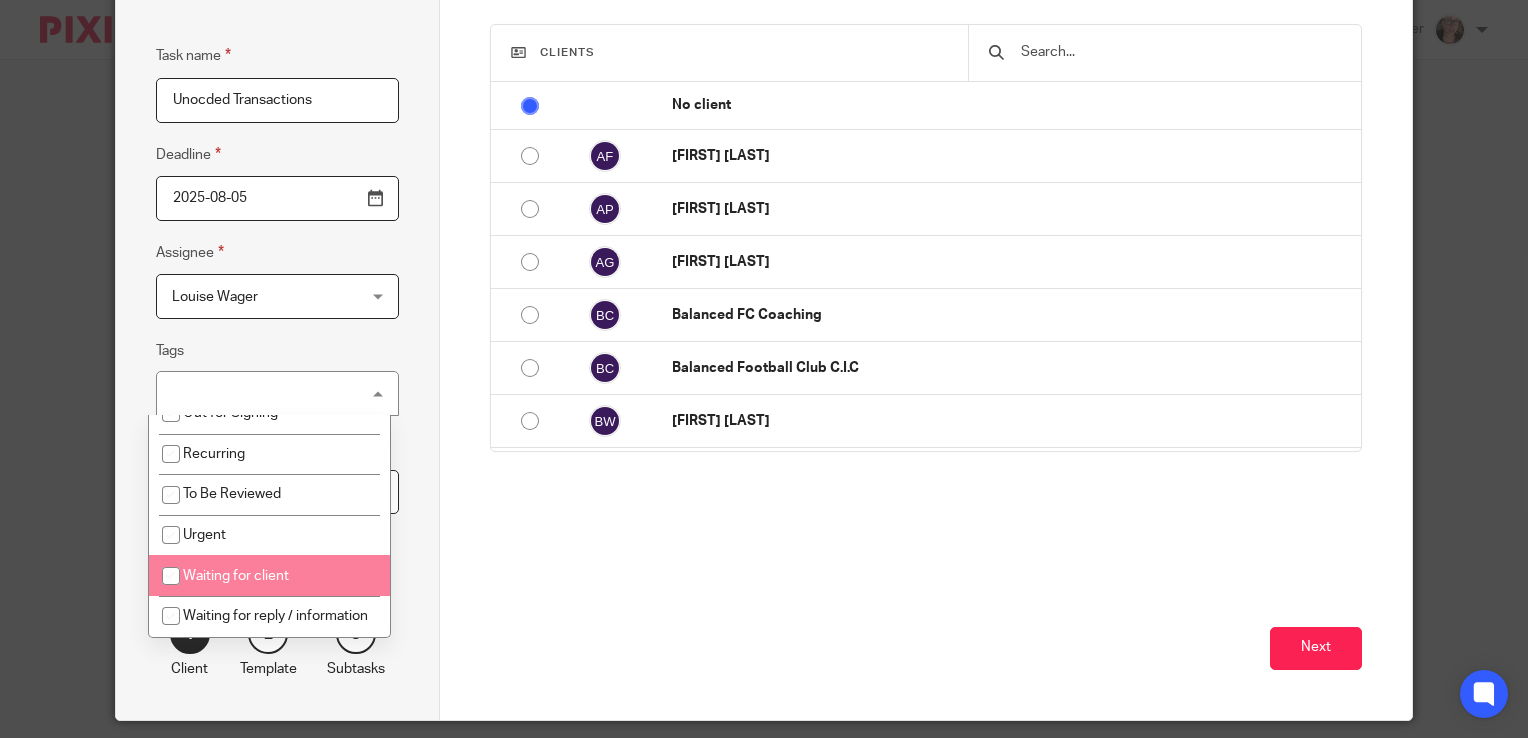 click on "Waiting for client" at bounding box center (270, 575) 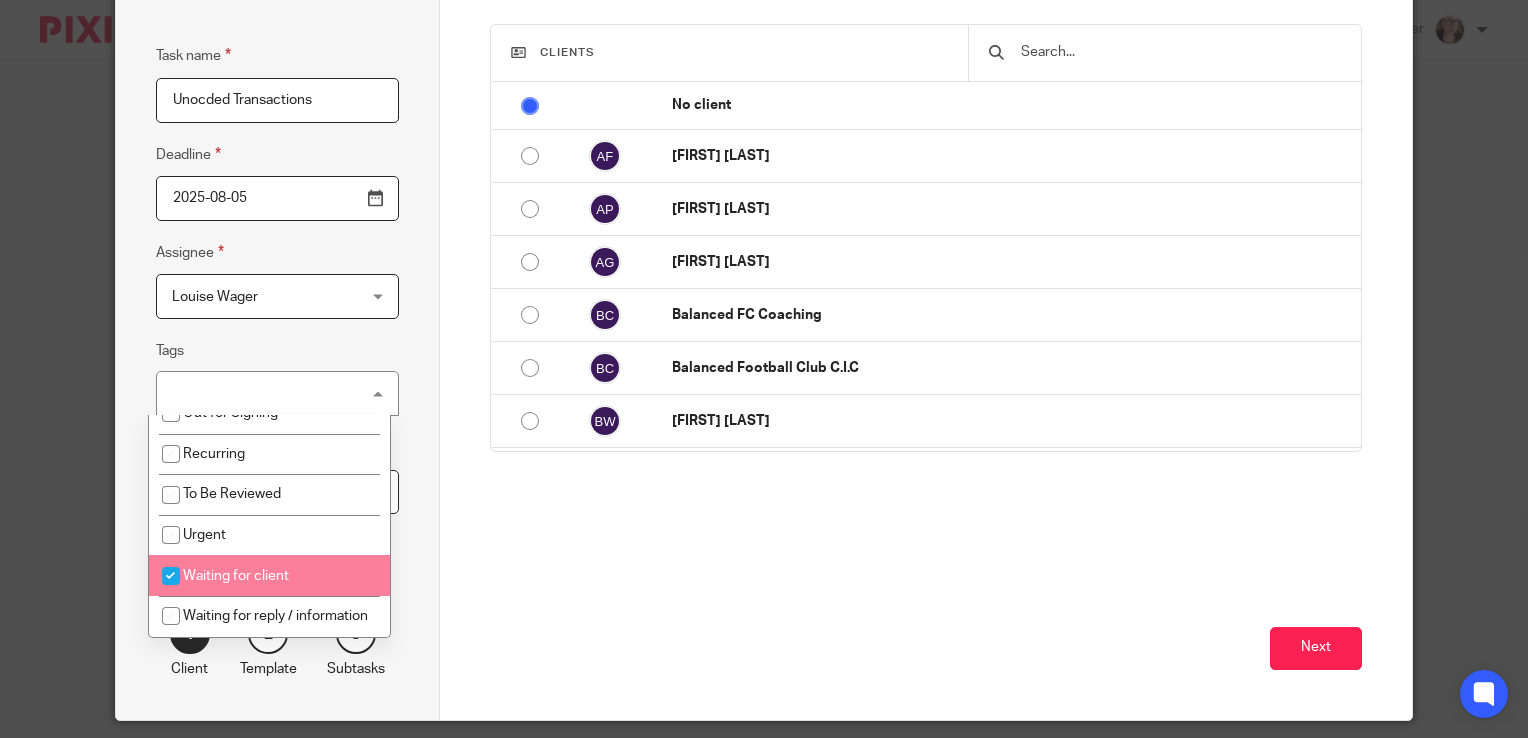 checkbox on "true" 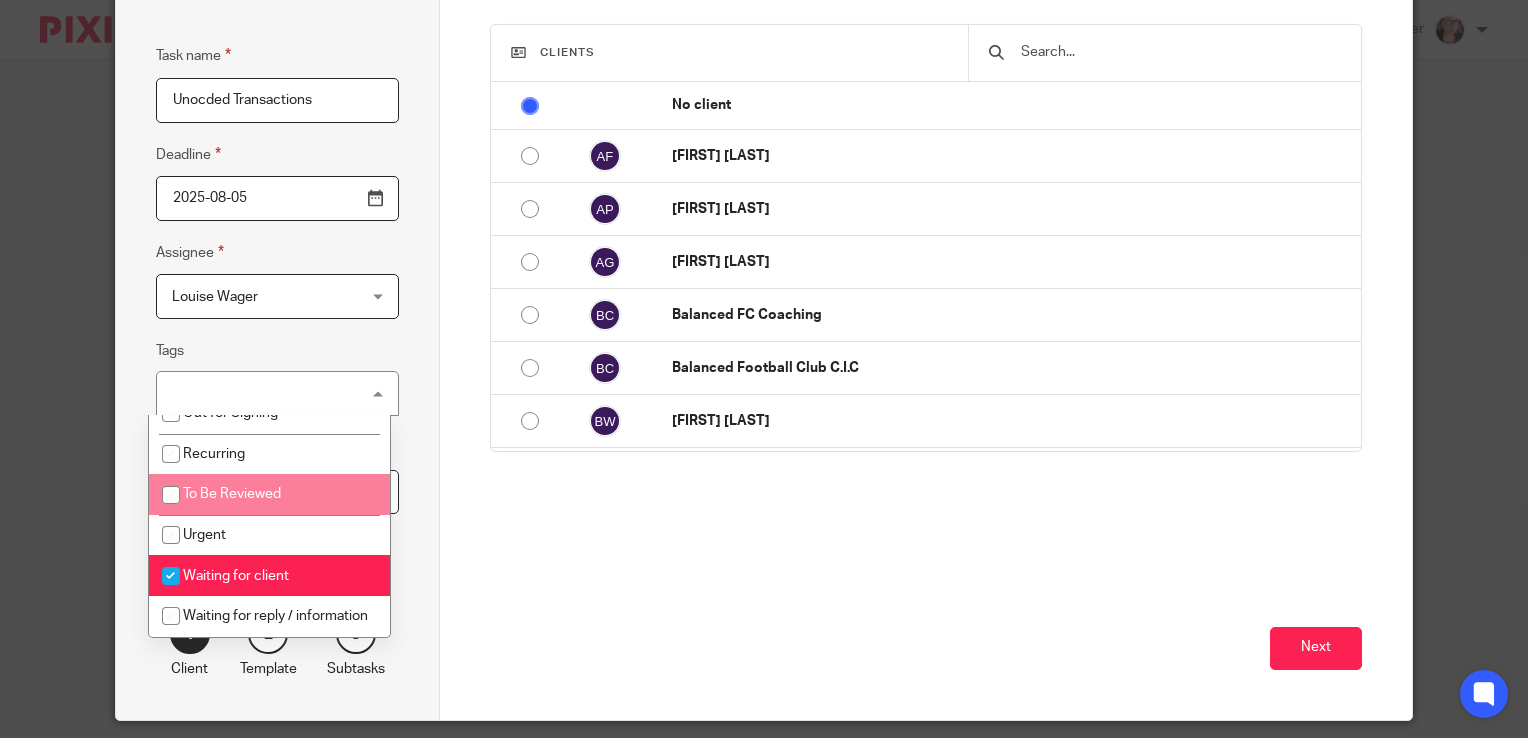 click on "Task details
Task name   Unocded Transactions
Deadline
2025-08-05   Assignee
Louise Wager
Louise Wager
Client manager
Admin Account
Darya Golonikova
James Bennett
Karen Hughes
Louise Wager
Tarin Smillie
6   Tags
Waiting for client
Internal
Out for Signing
Recurring
To Be Reviewed
Urgent
Waiting for client
Waiting for reply / information
Status
Not started
Not started
Not started
In progress
1
1" at bounding box center [278, 325] 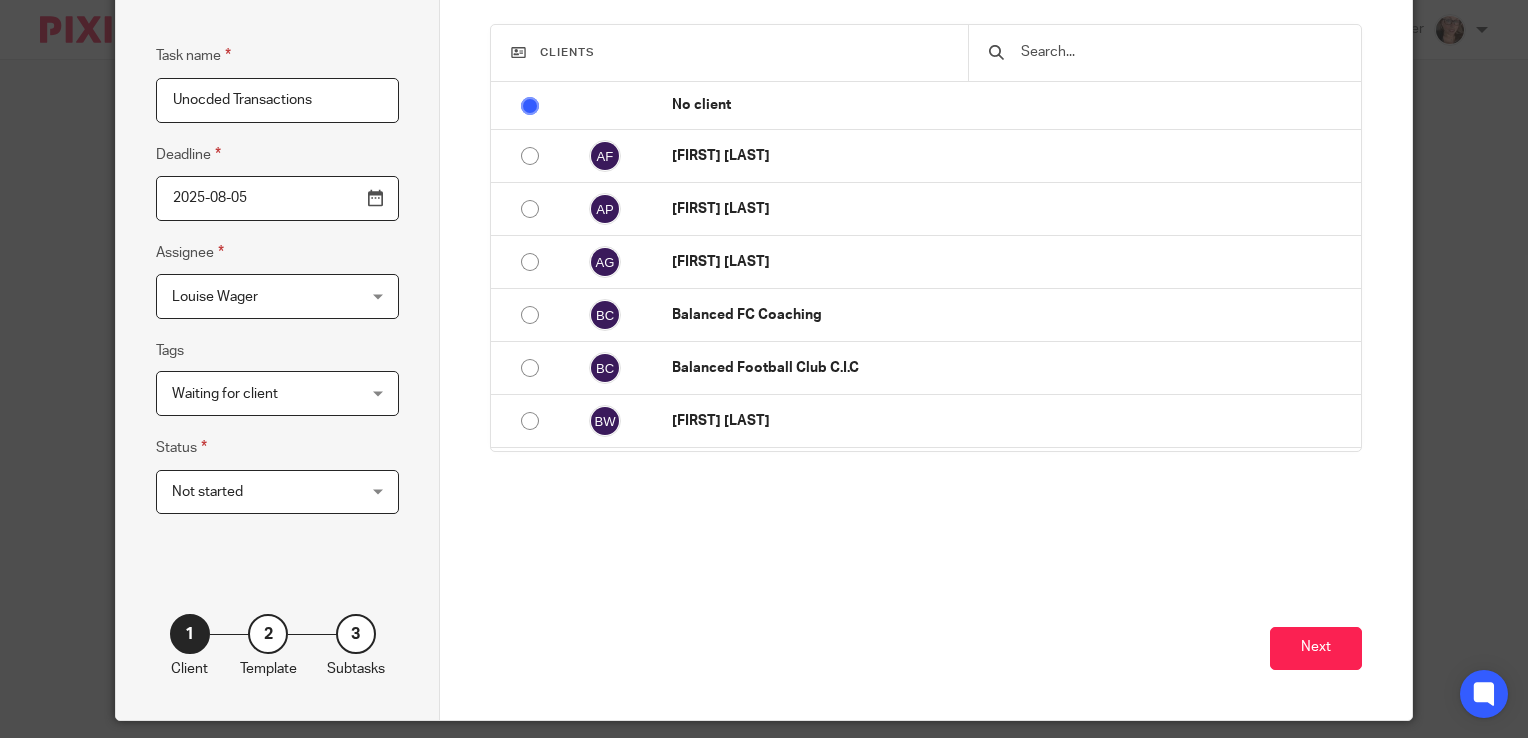click on "2025-08-05" at bounding box center (277, 198) 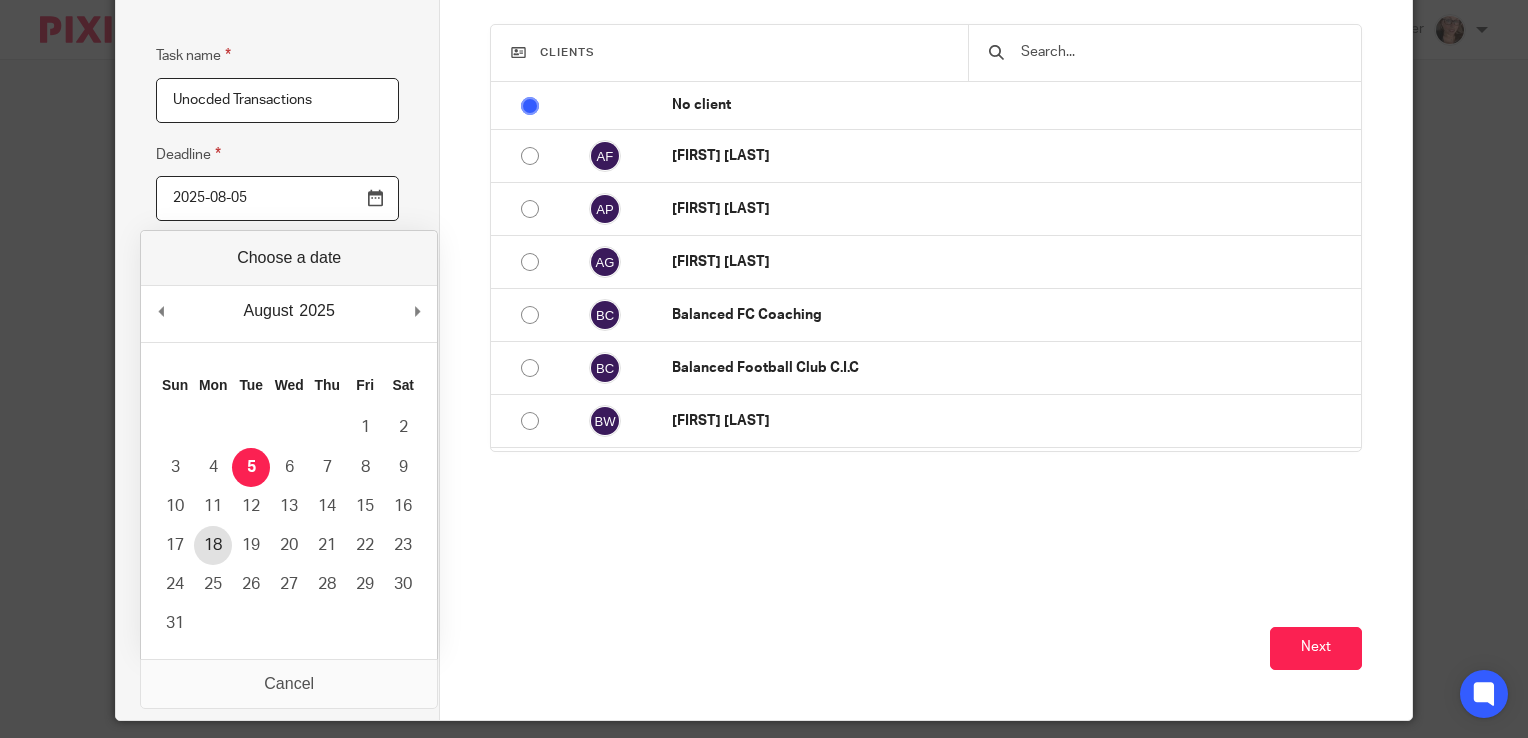 type on "2025-08-18" 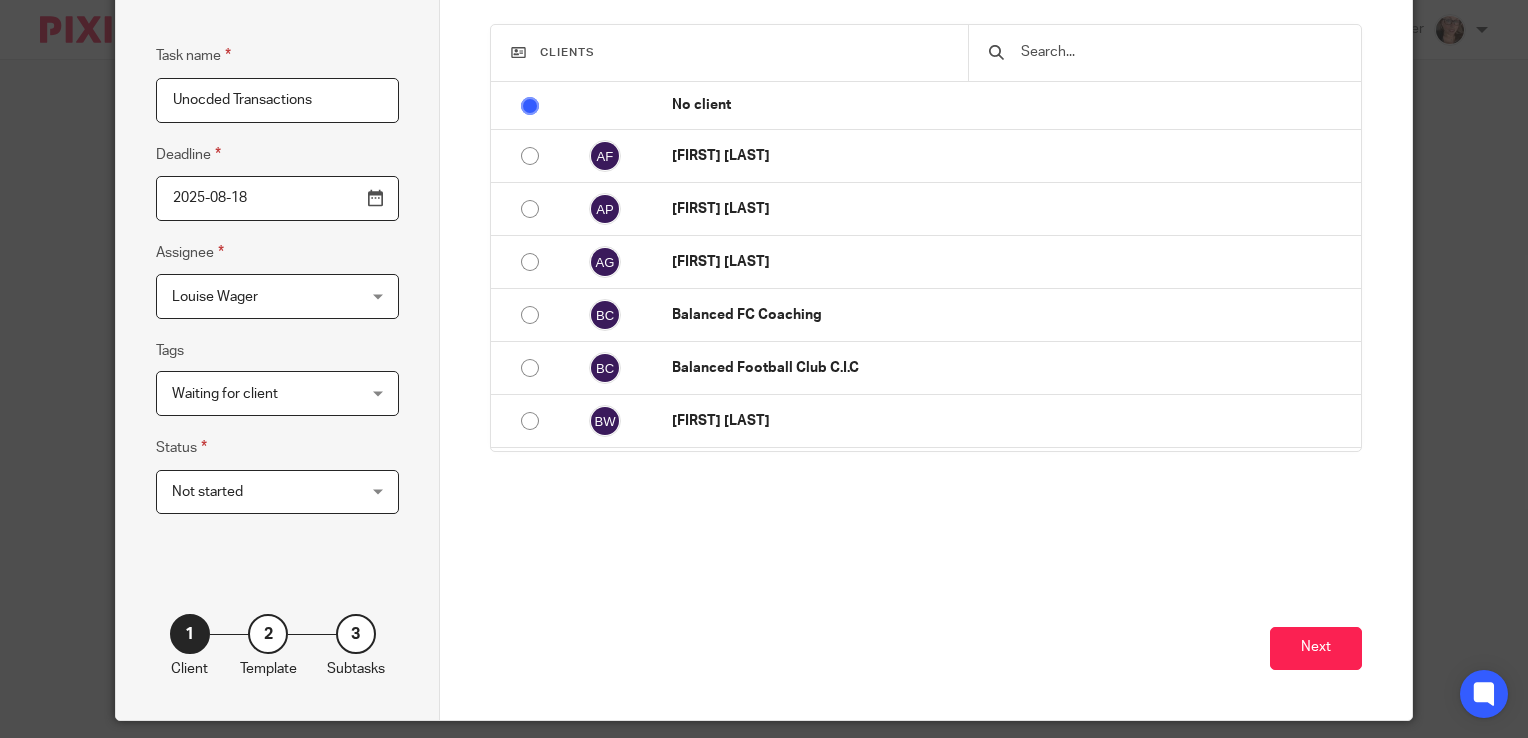 click on "Not started
Not started" at bounding box center (277, 492) 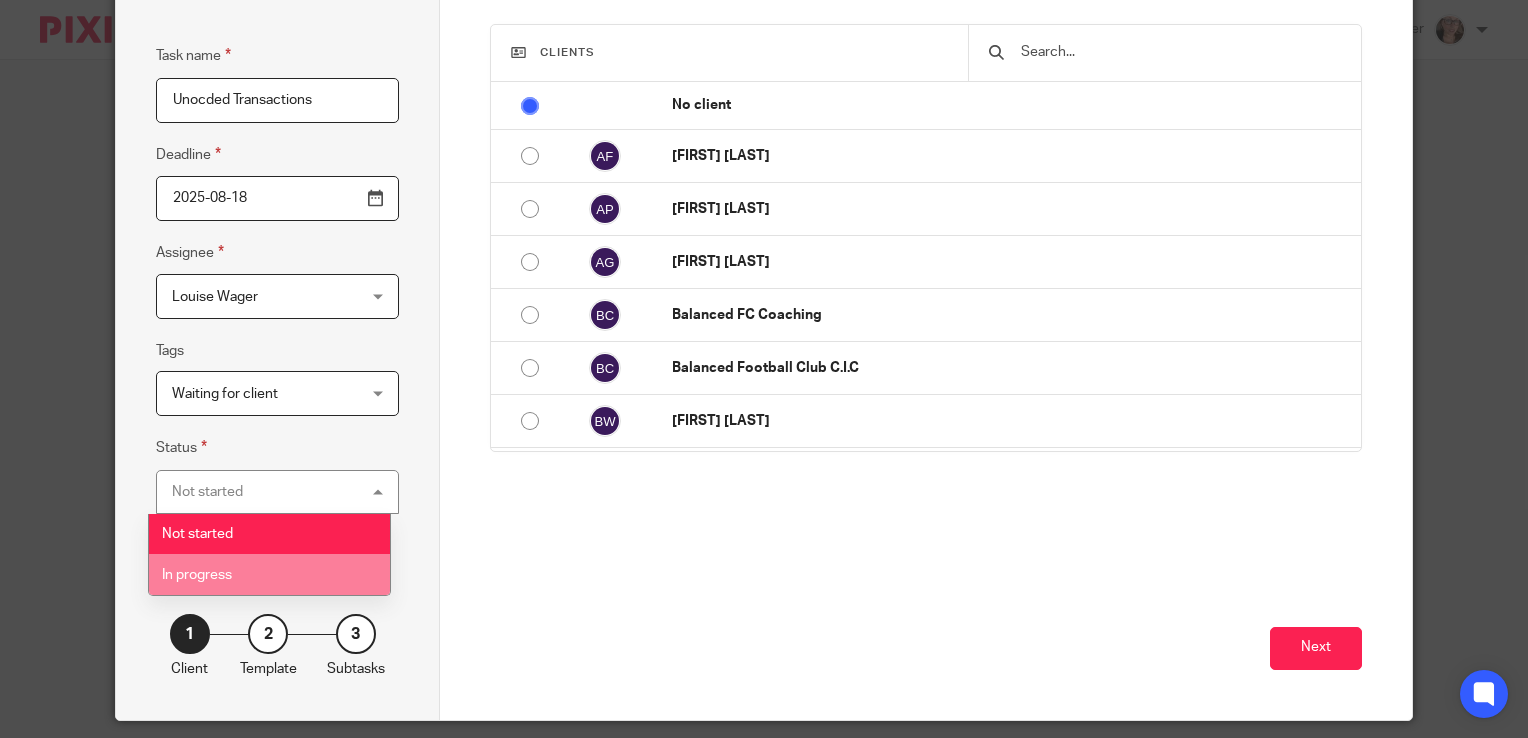 click on "In progress" at bounding box center [270, 574] 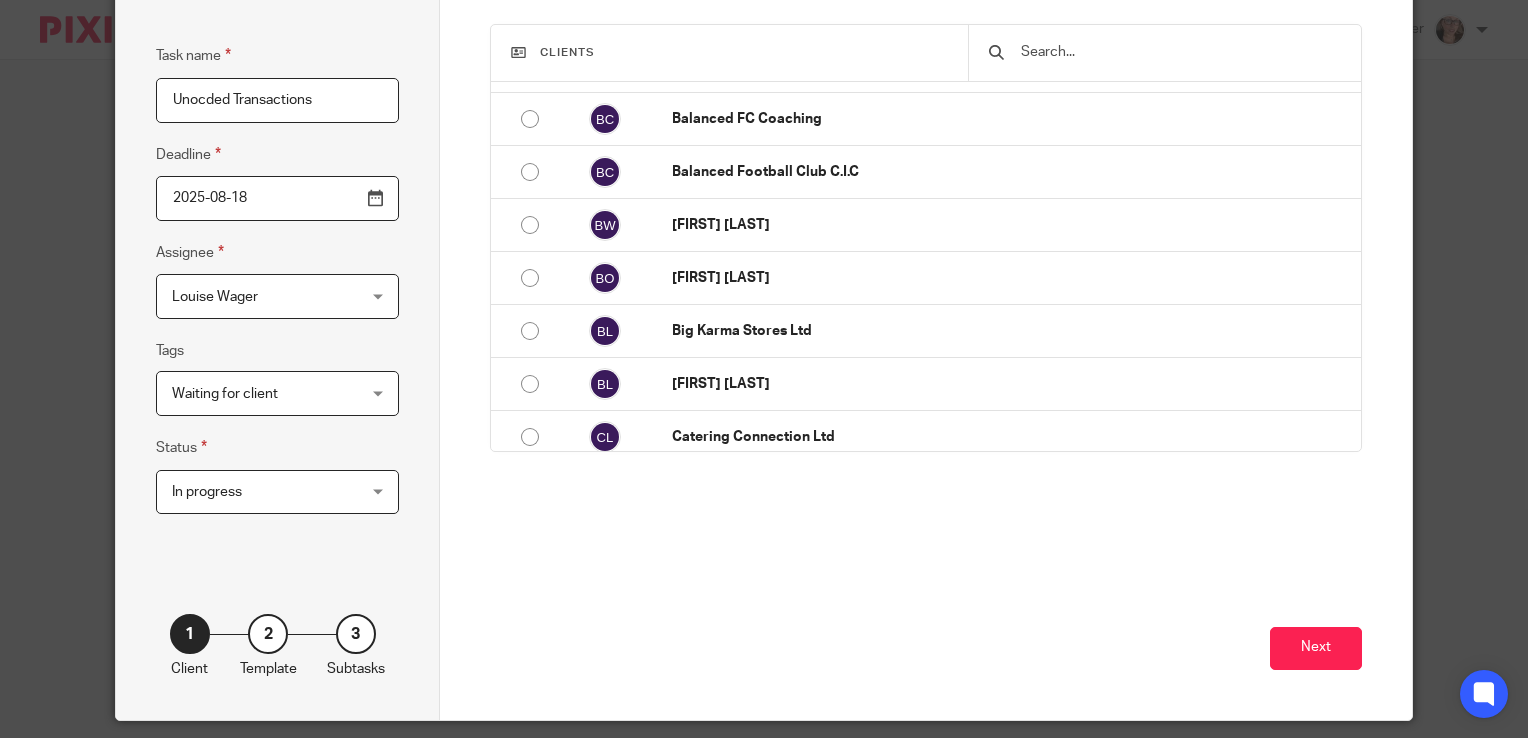 scroll, scrollTop: 200, scrollLeft: 0, axis: vertical 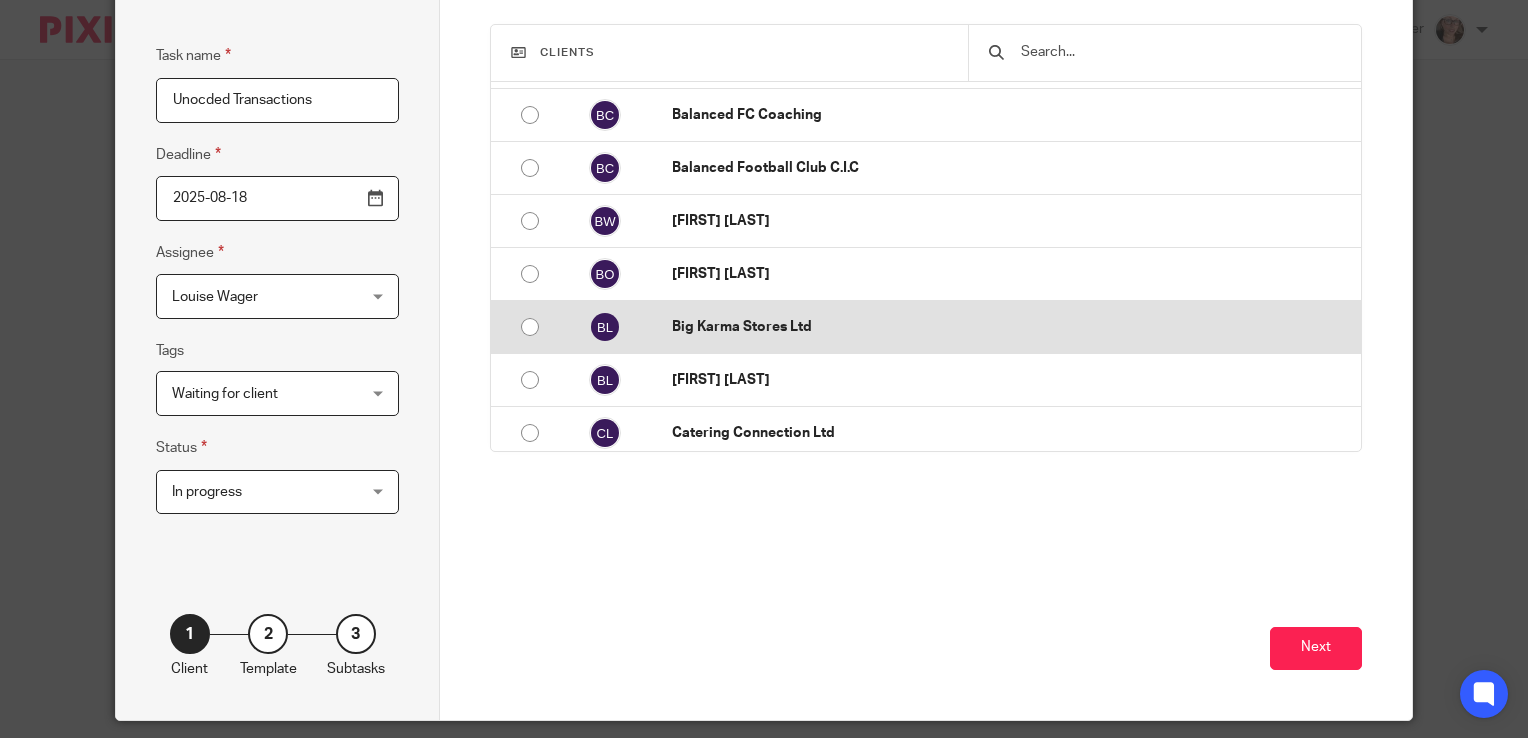 click at bounding box center [530, 327] 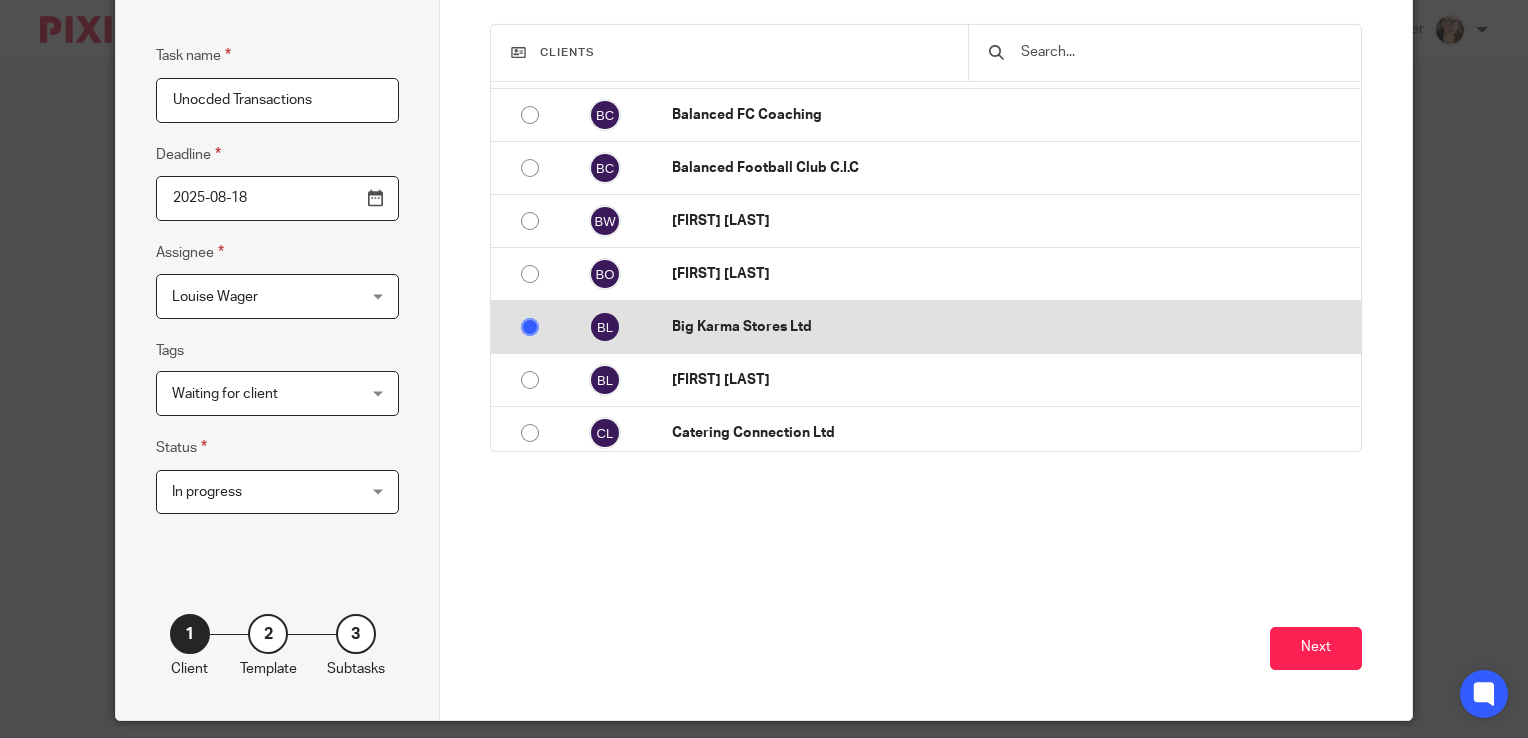 radio on "false" 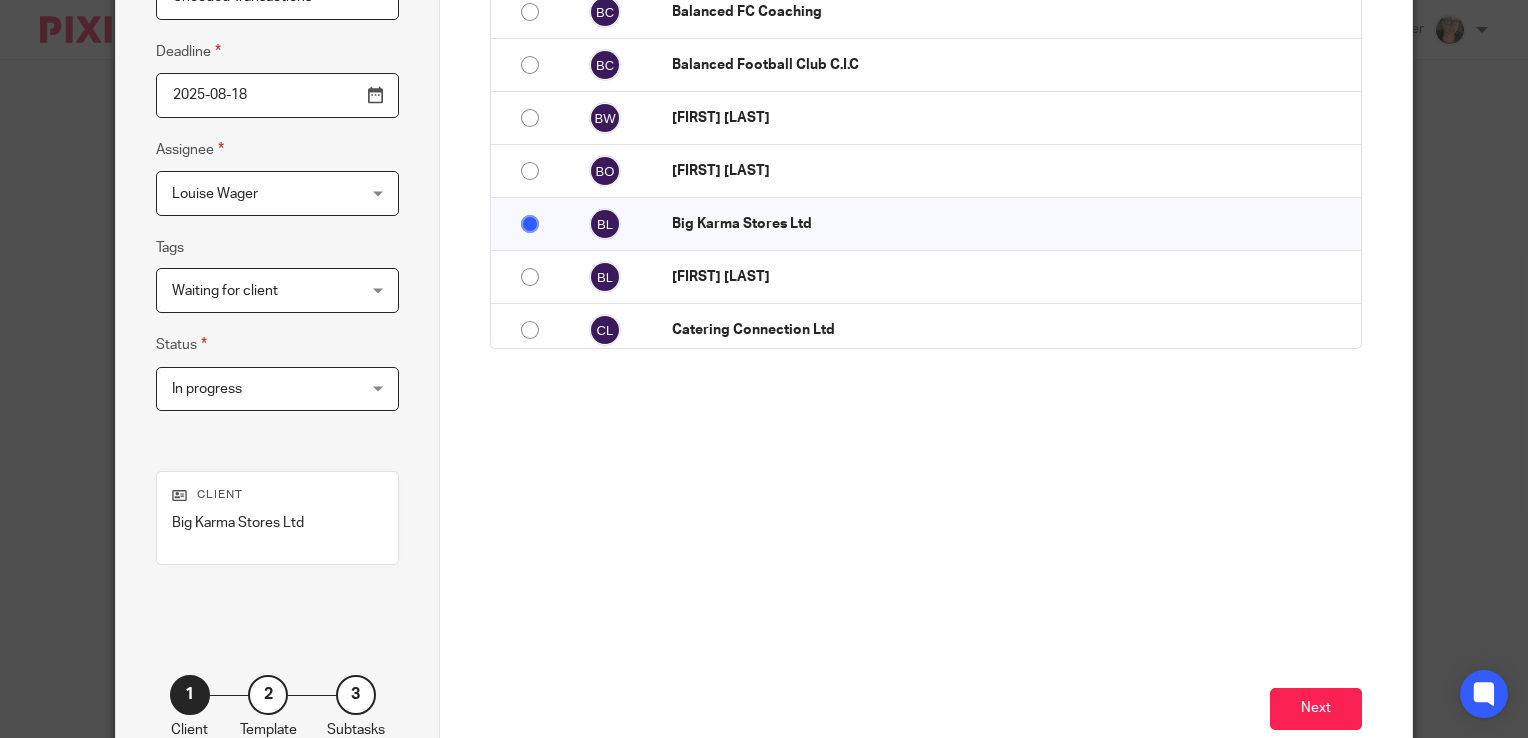 scroll, scrollTop: 303, scrollLeft: 0, axis: vertical 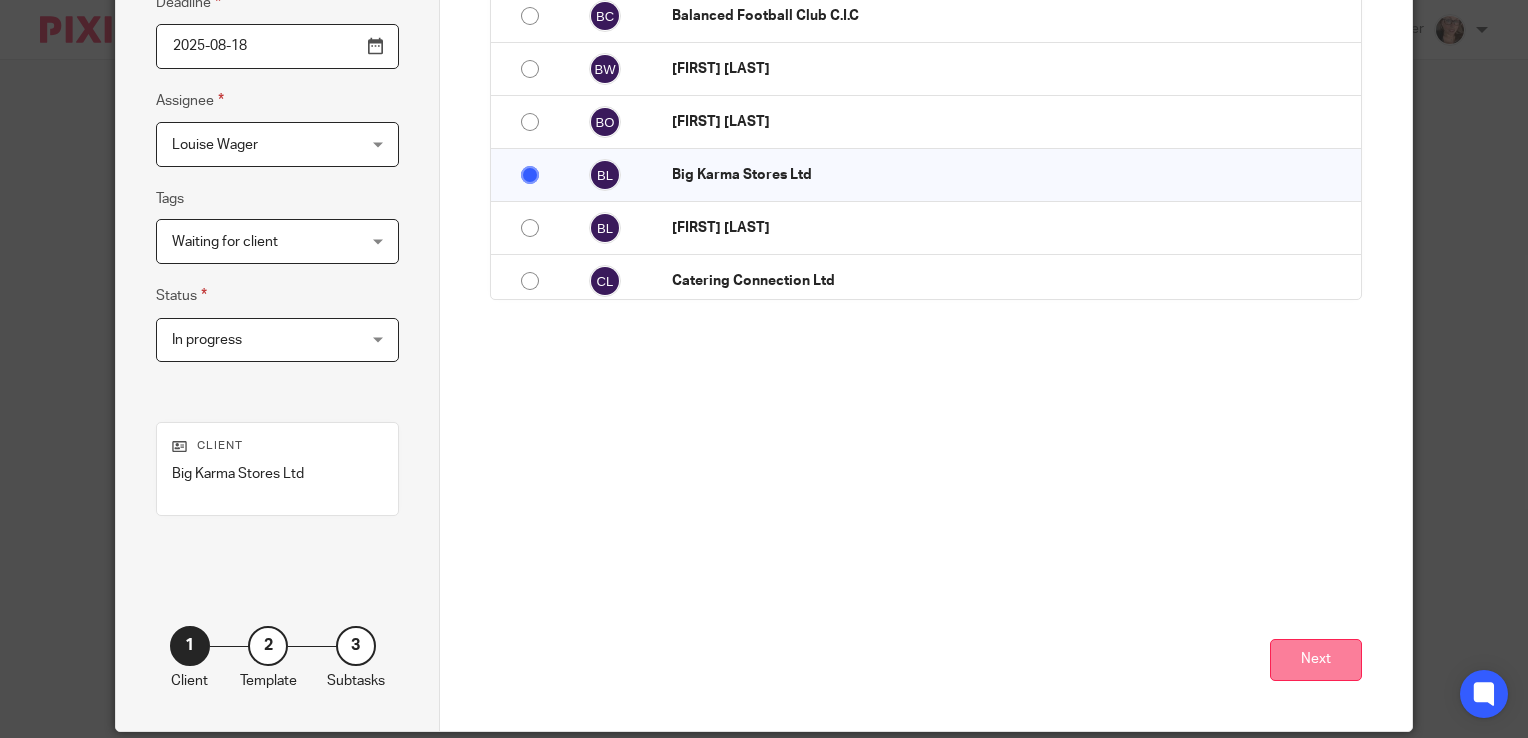 click on "Next" at bounding box center (1316, 660) 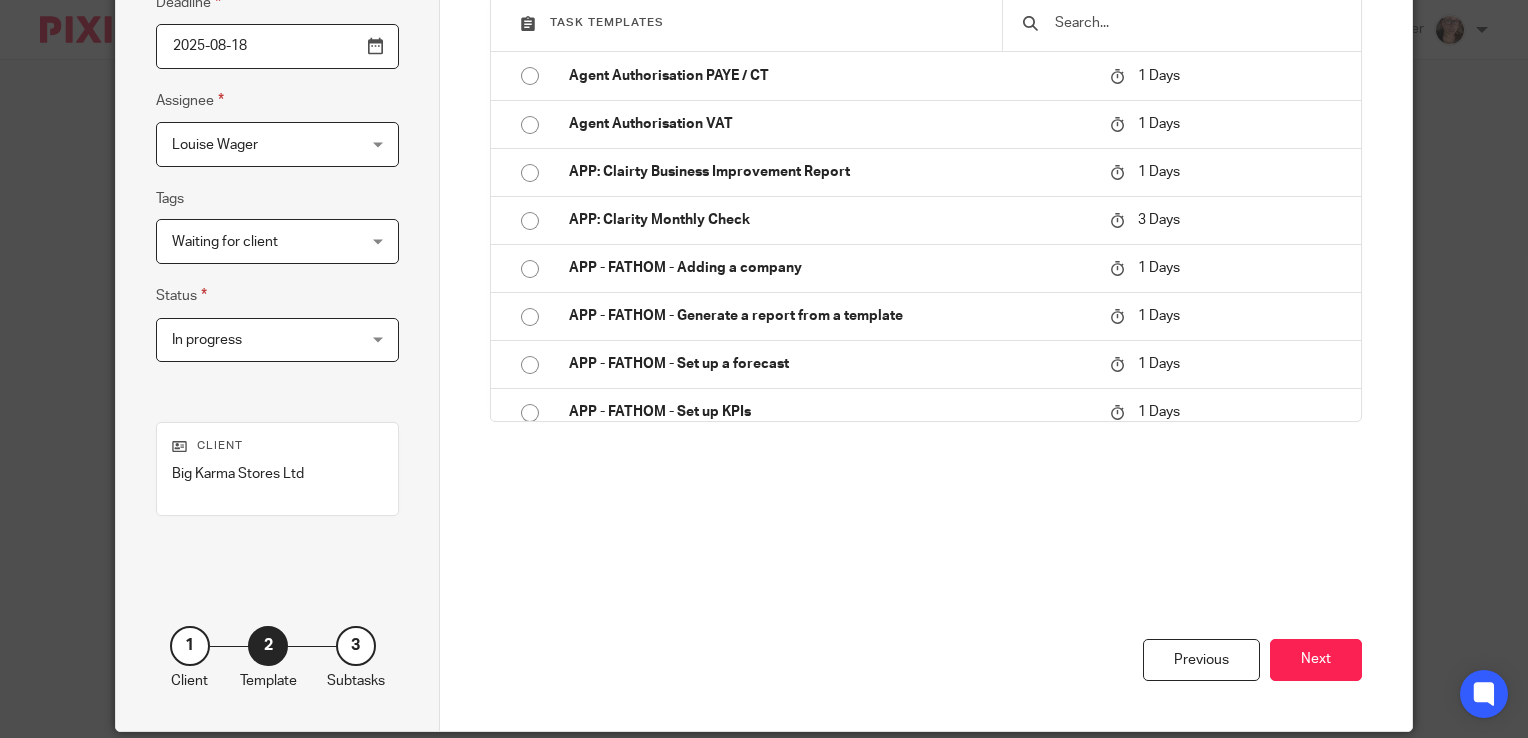click on "Next" at bounding box center [1316, 660] 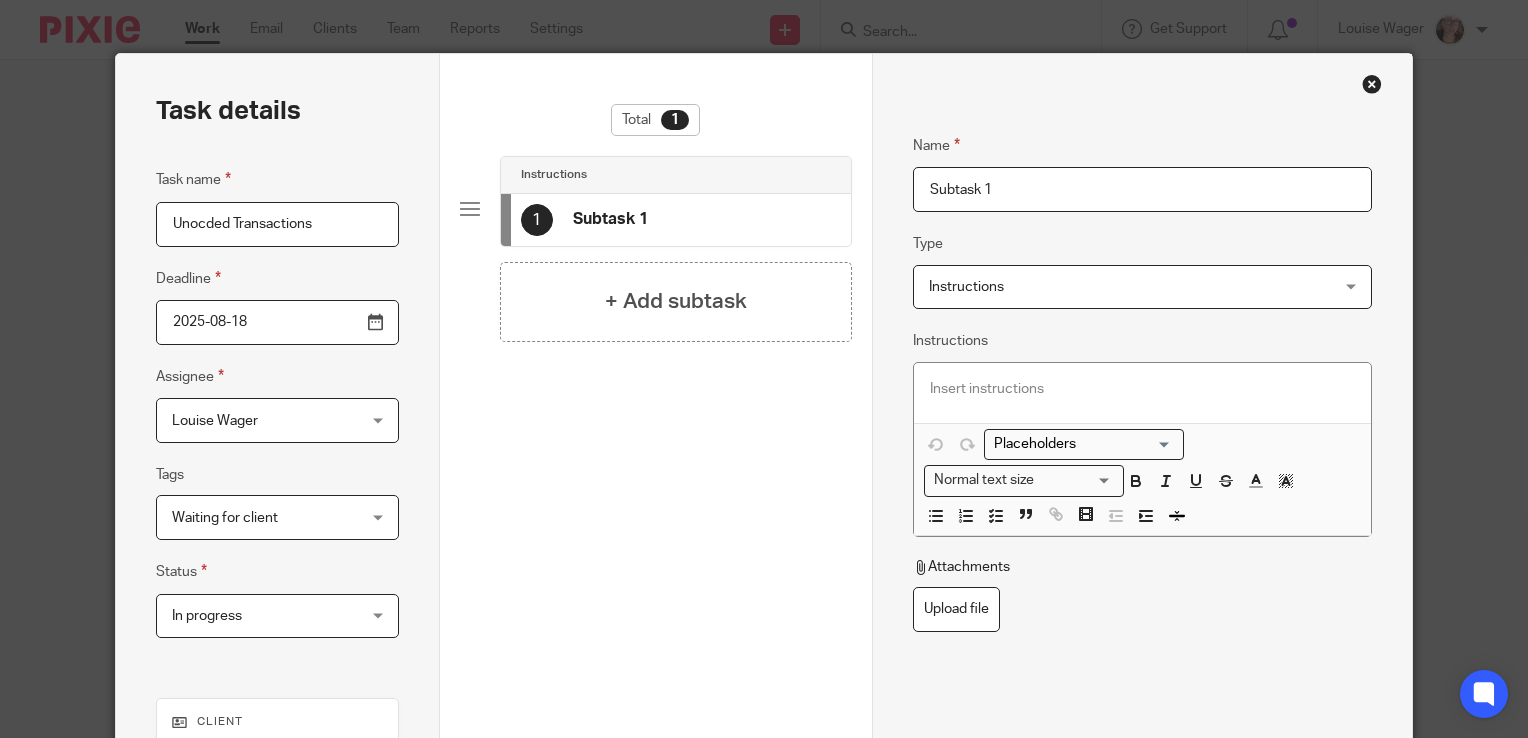 scroll, scrollTop: 2, scrollLeft: 0, axis: vertical 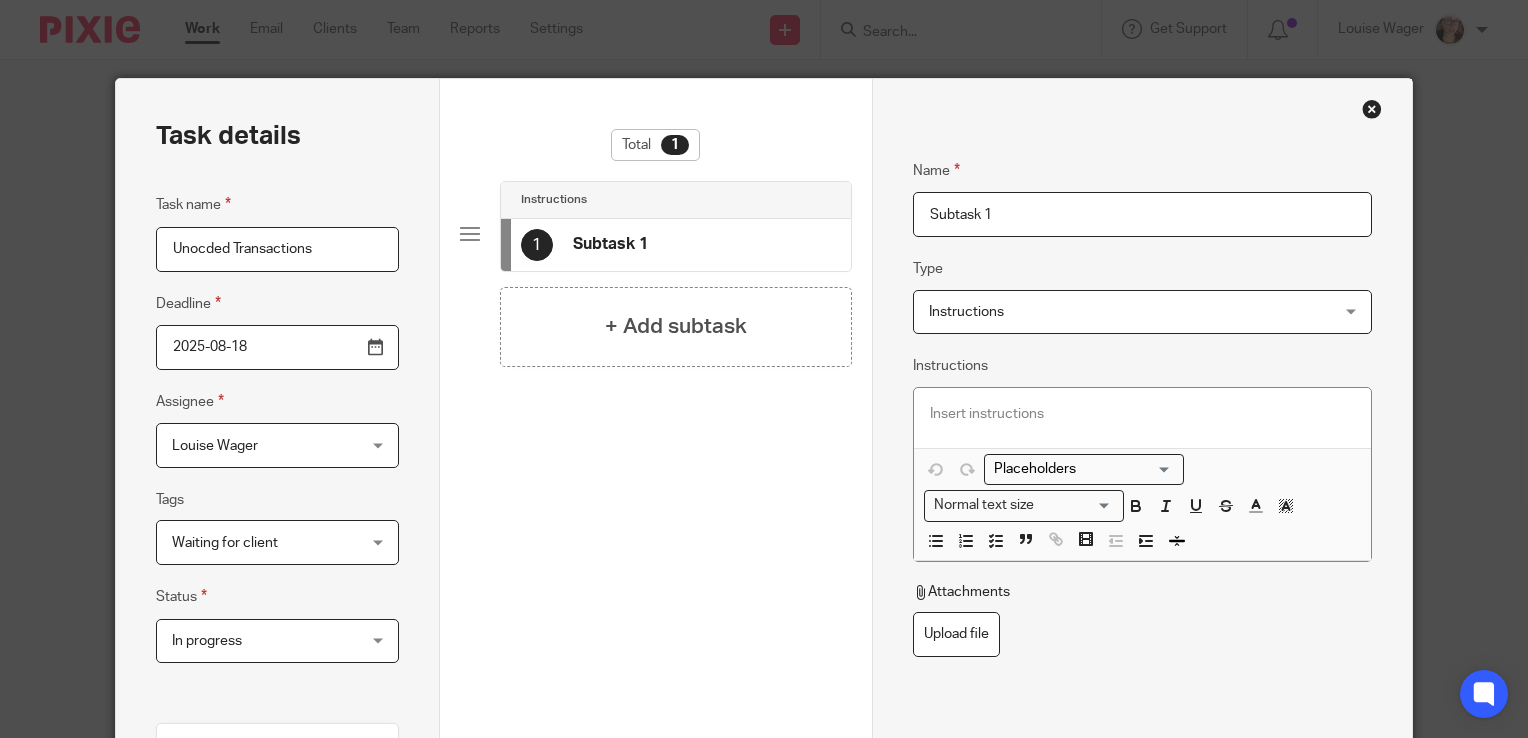 click on "Subtask 1" at bounding box center [1142, 214] 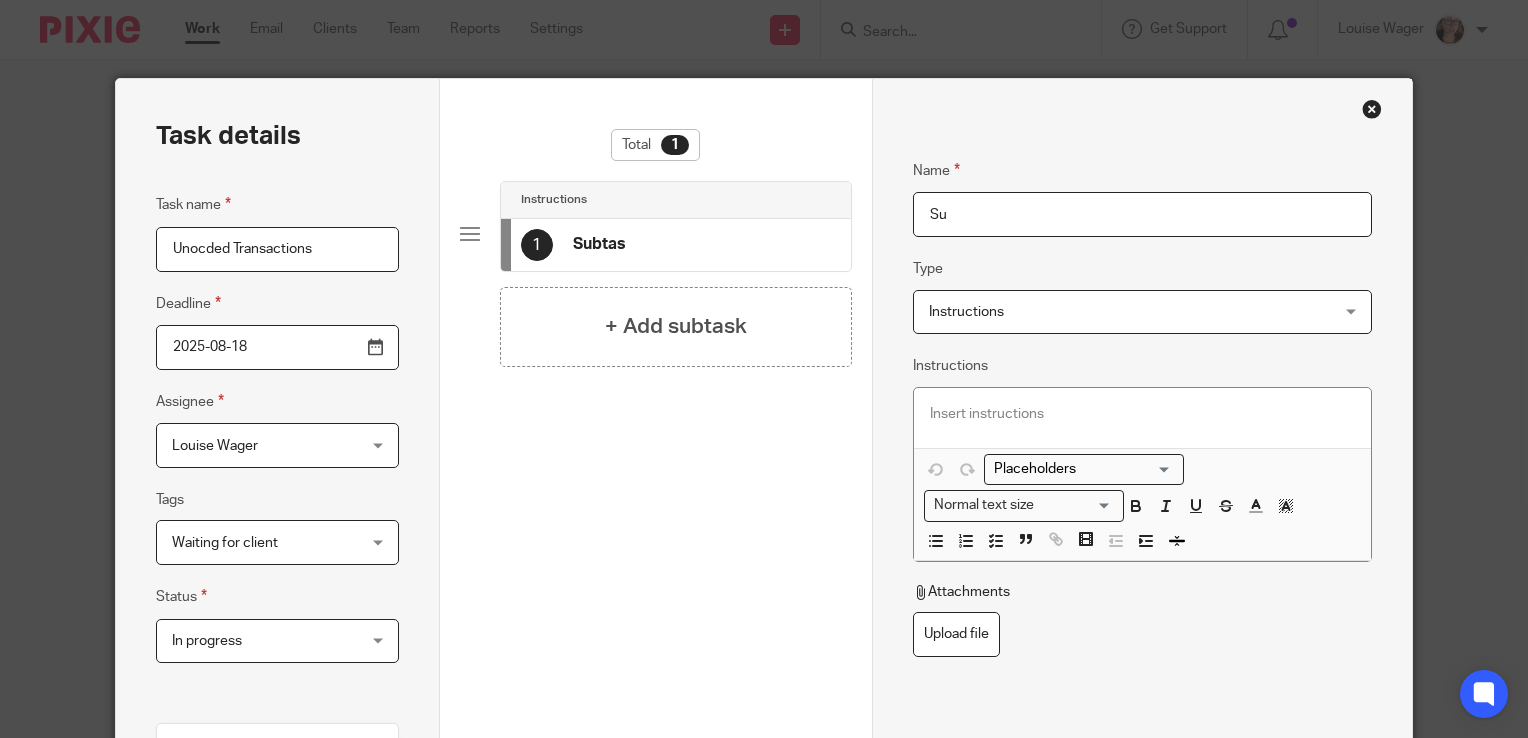 type on "S" 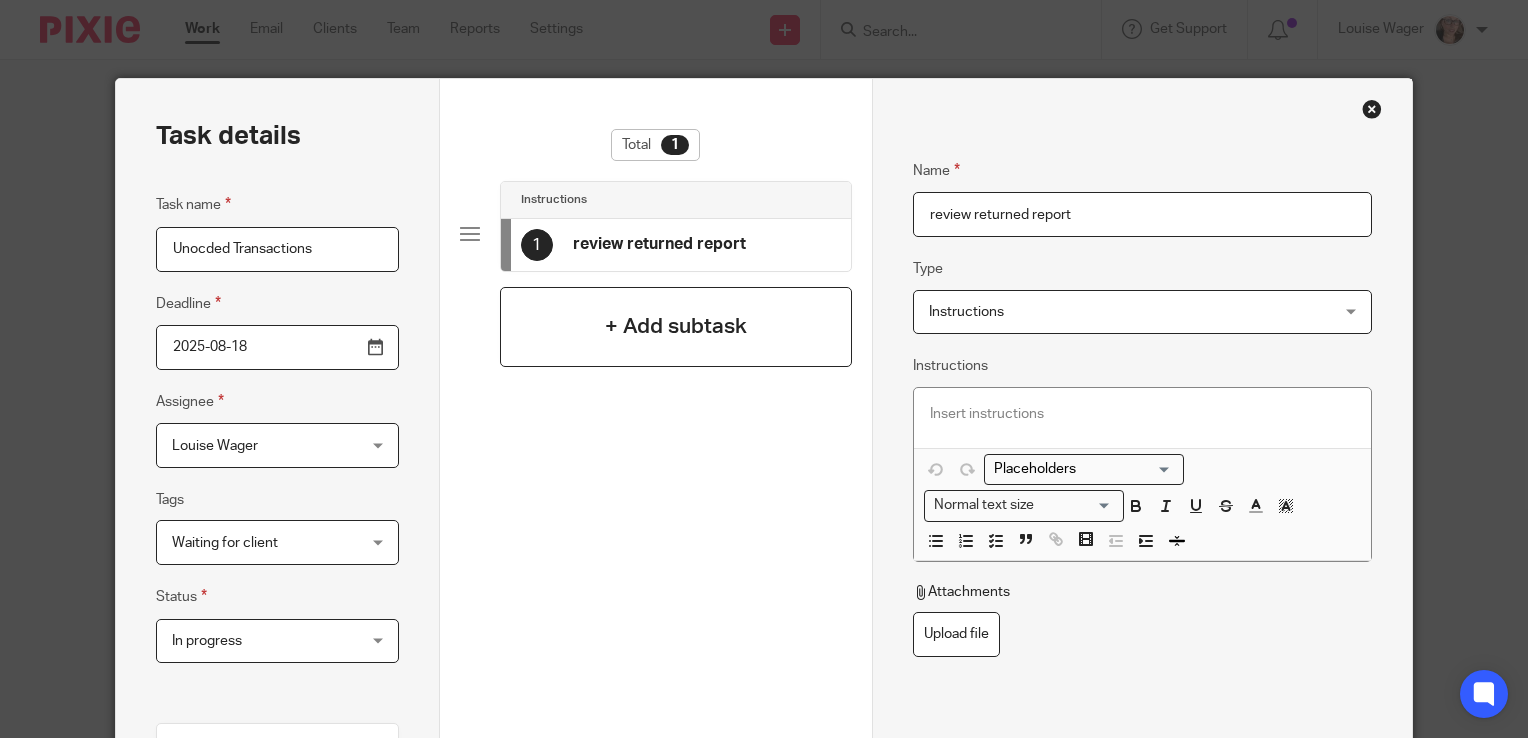 type on "review returned report" 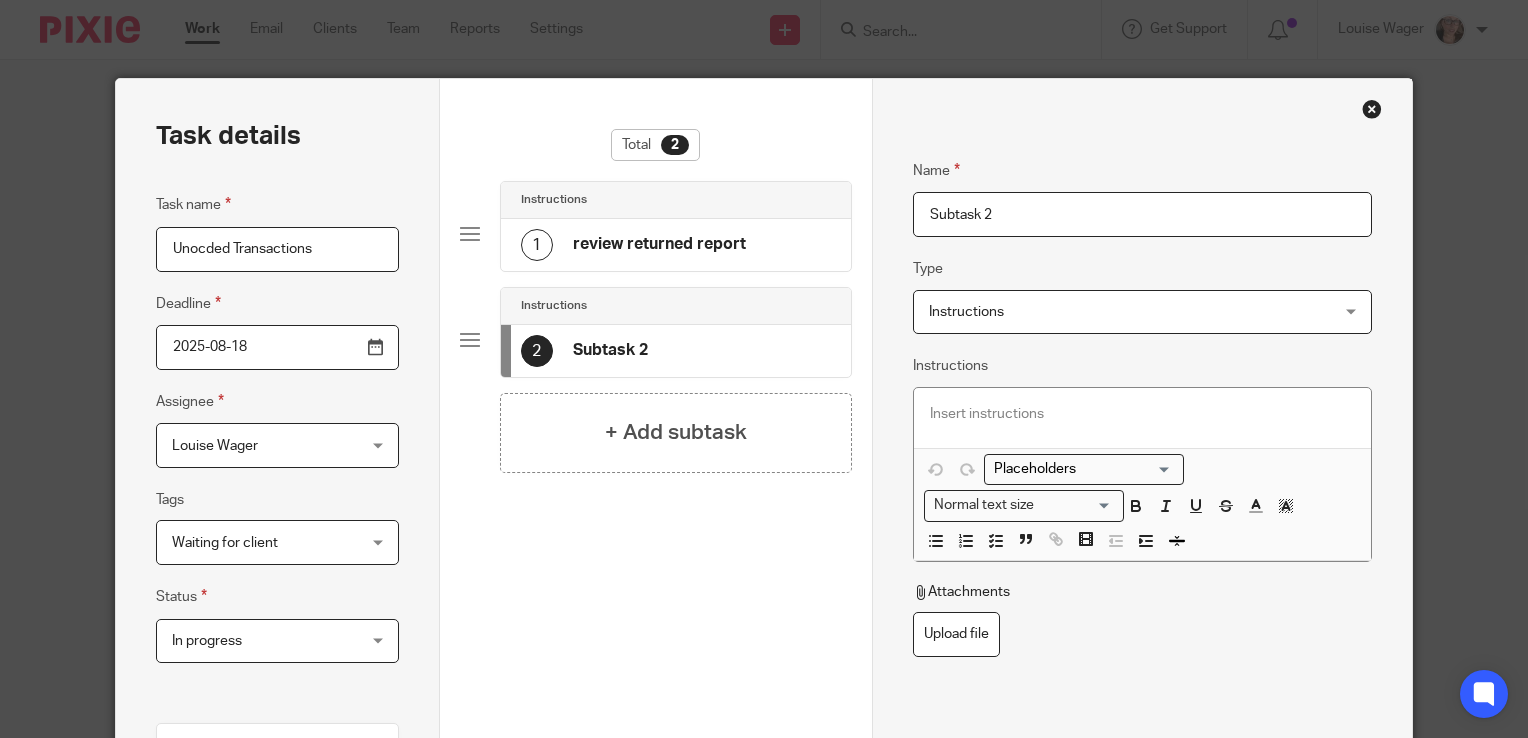 click on "Subtask 2" at bounding box center [1142, 214] 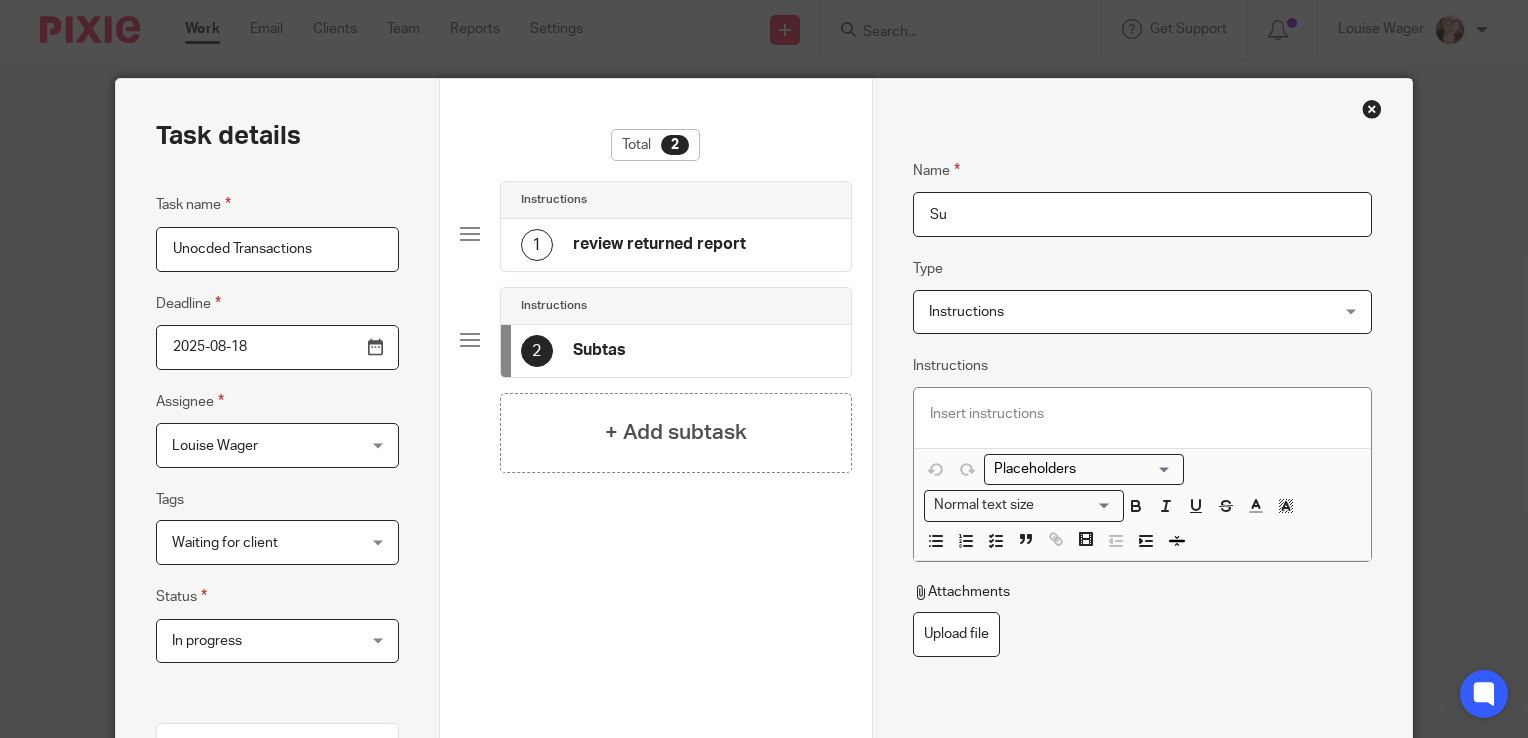 type on "S" 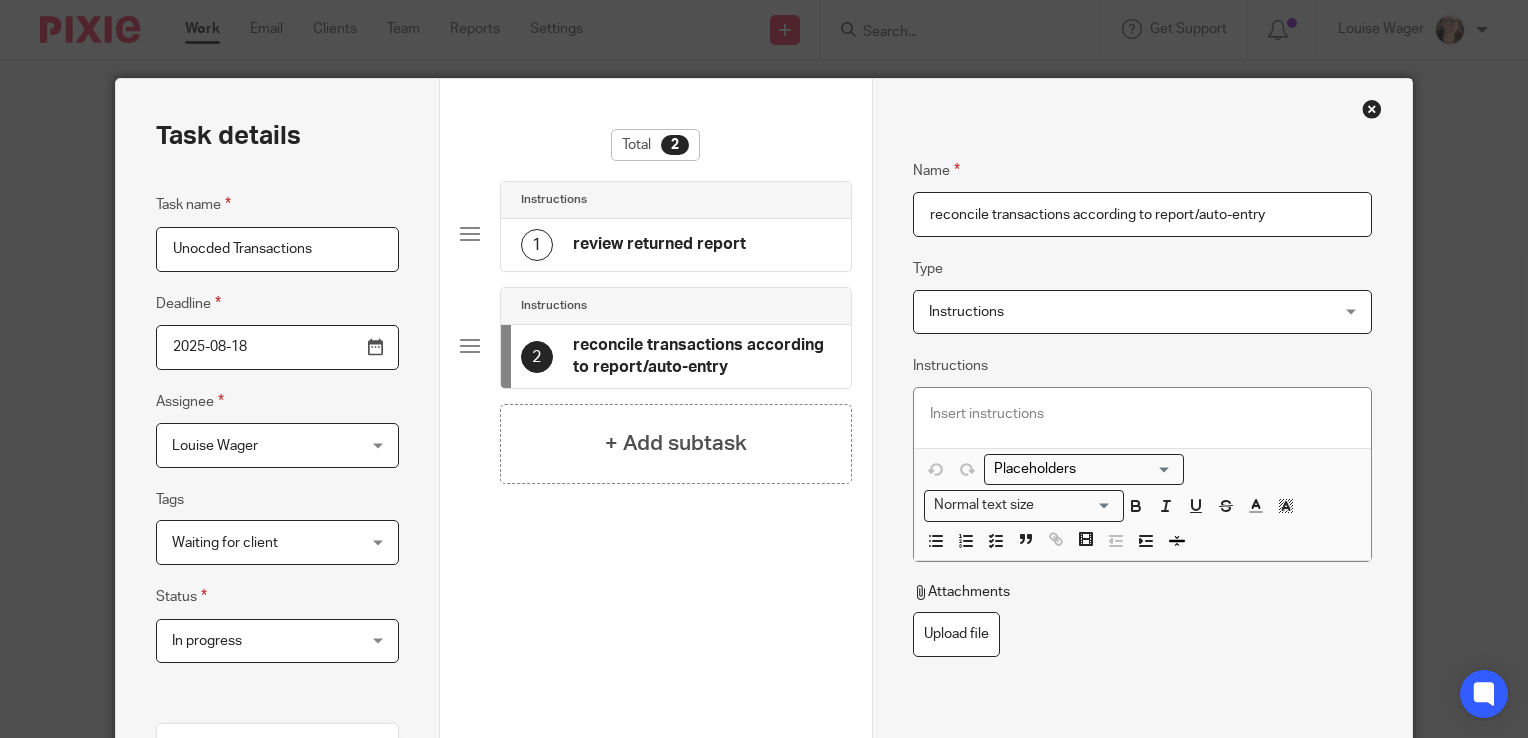 type on "reconcile transactions according to report/auto-entry" 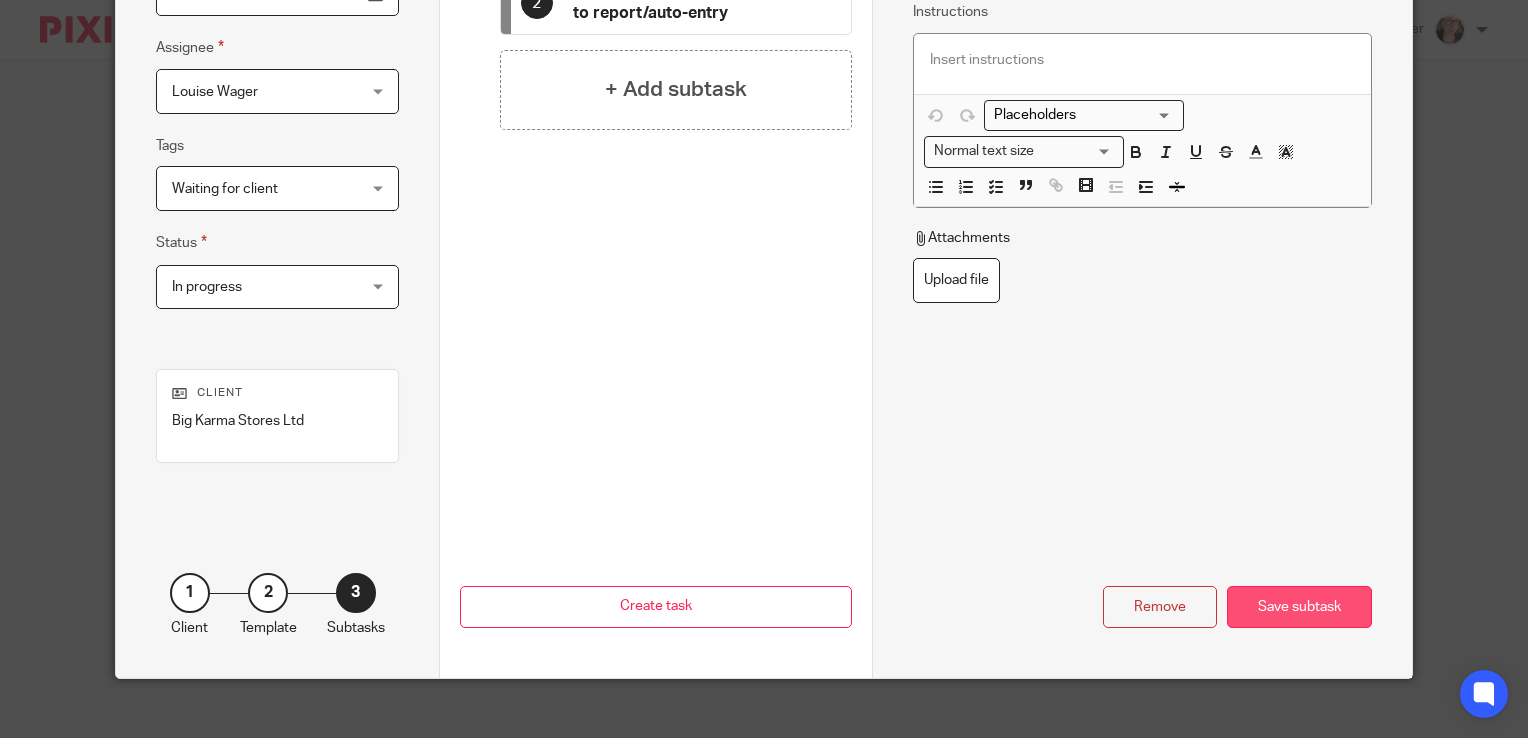scroll, scrollTop: 357, scrollLeft: 0, axis: vertical 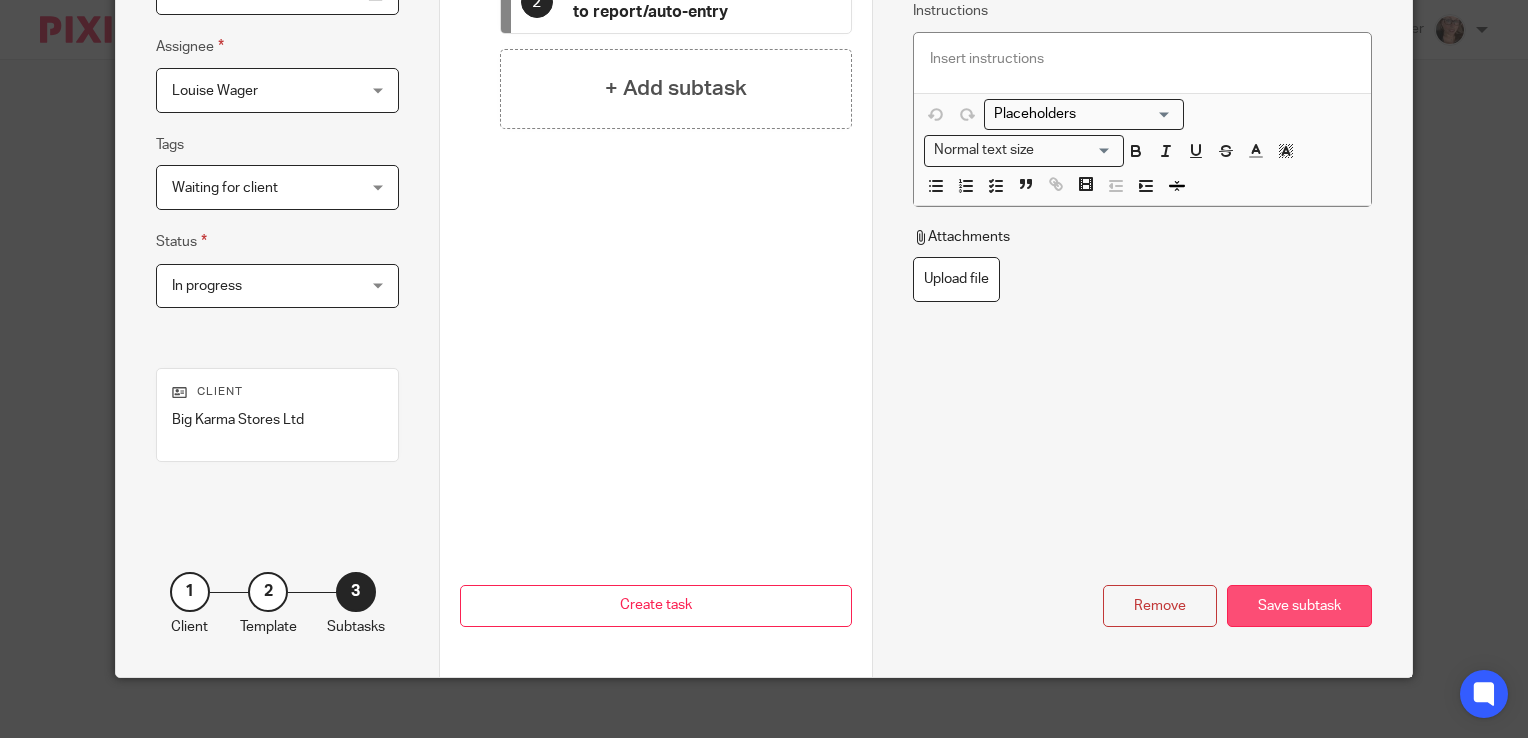 click on "Save subtask" at bounding box center (1299, 606) 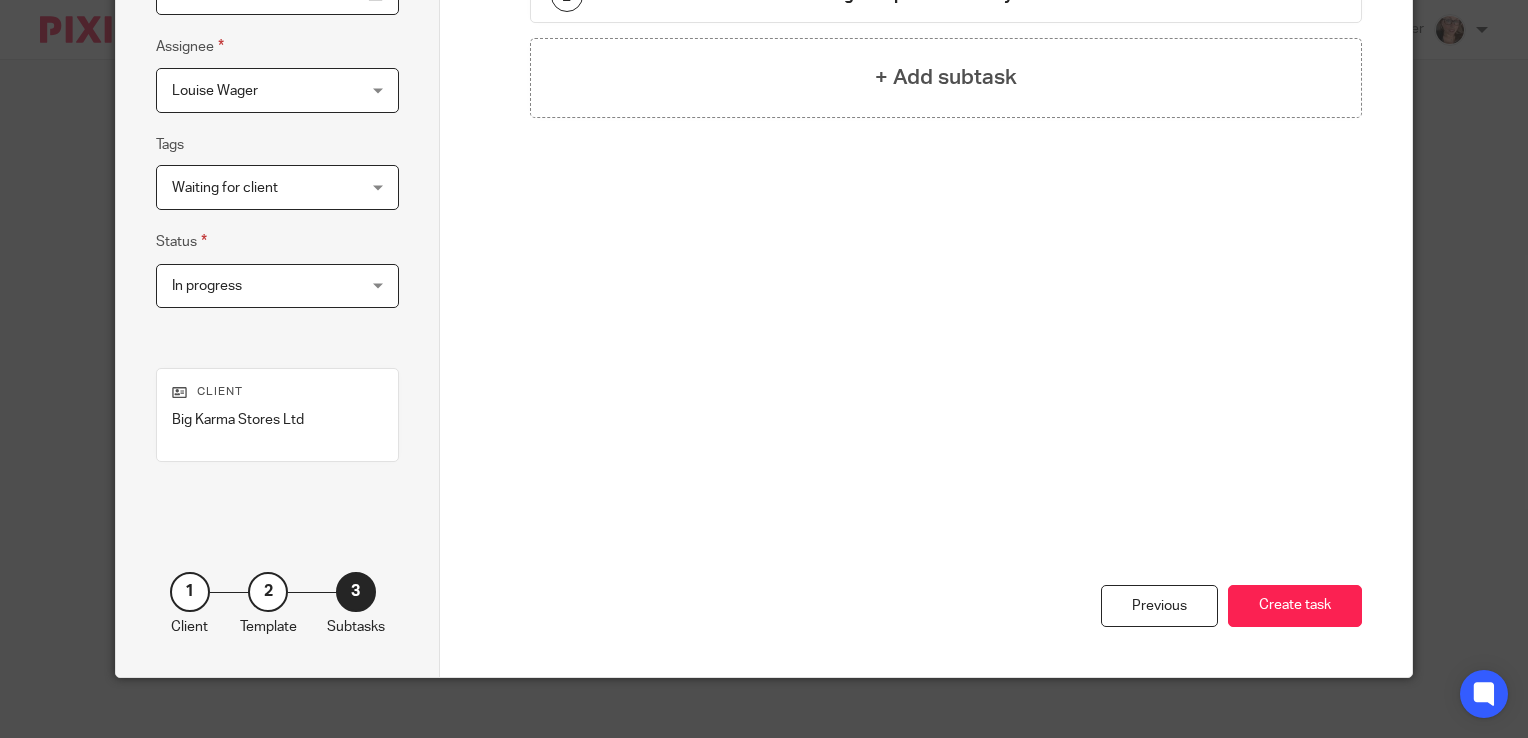 click on "Create task" at bounding box center (1295, 606) 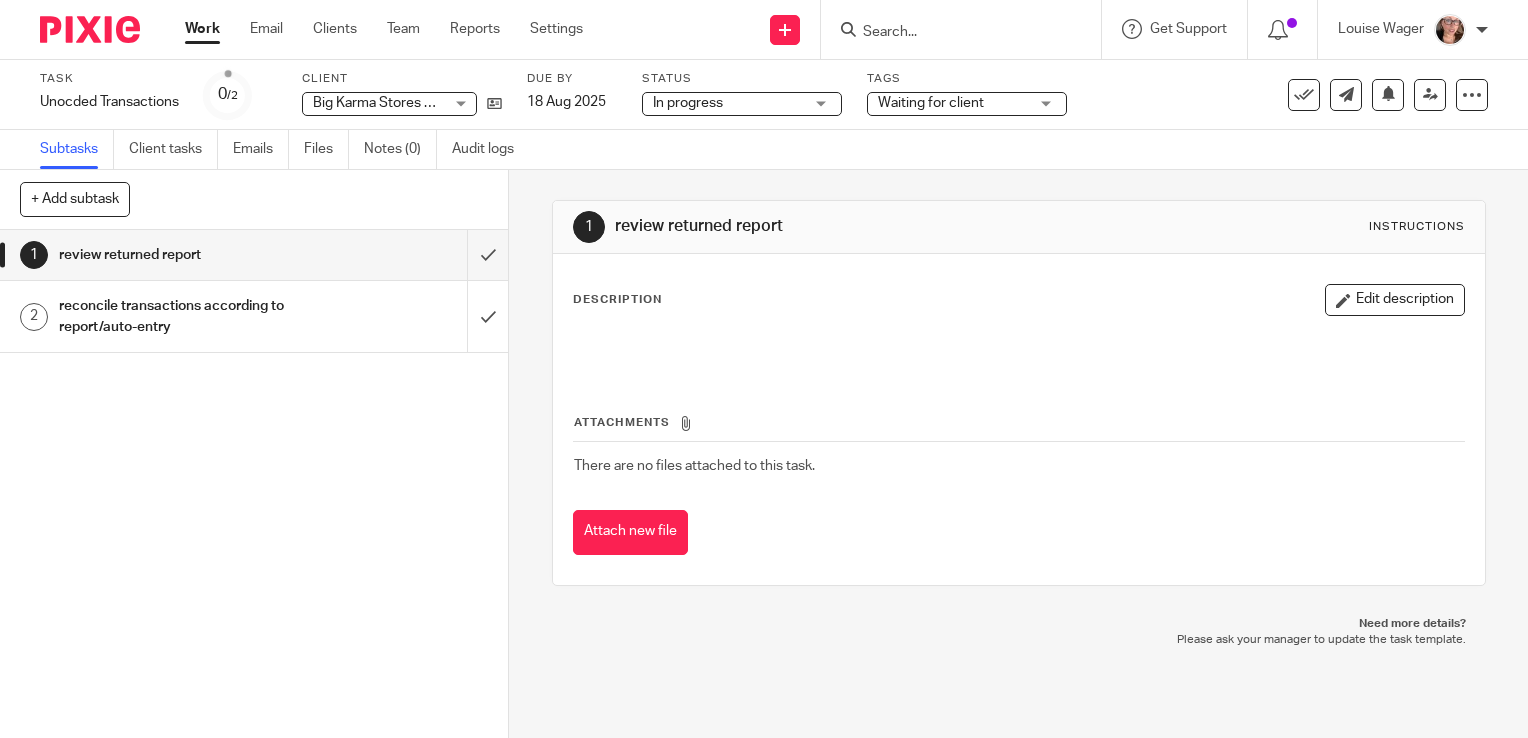 scroll, scrollTop: 0, scrollLeft: 0, axis: both 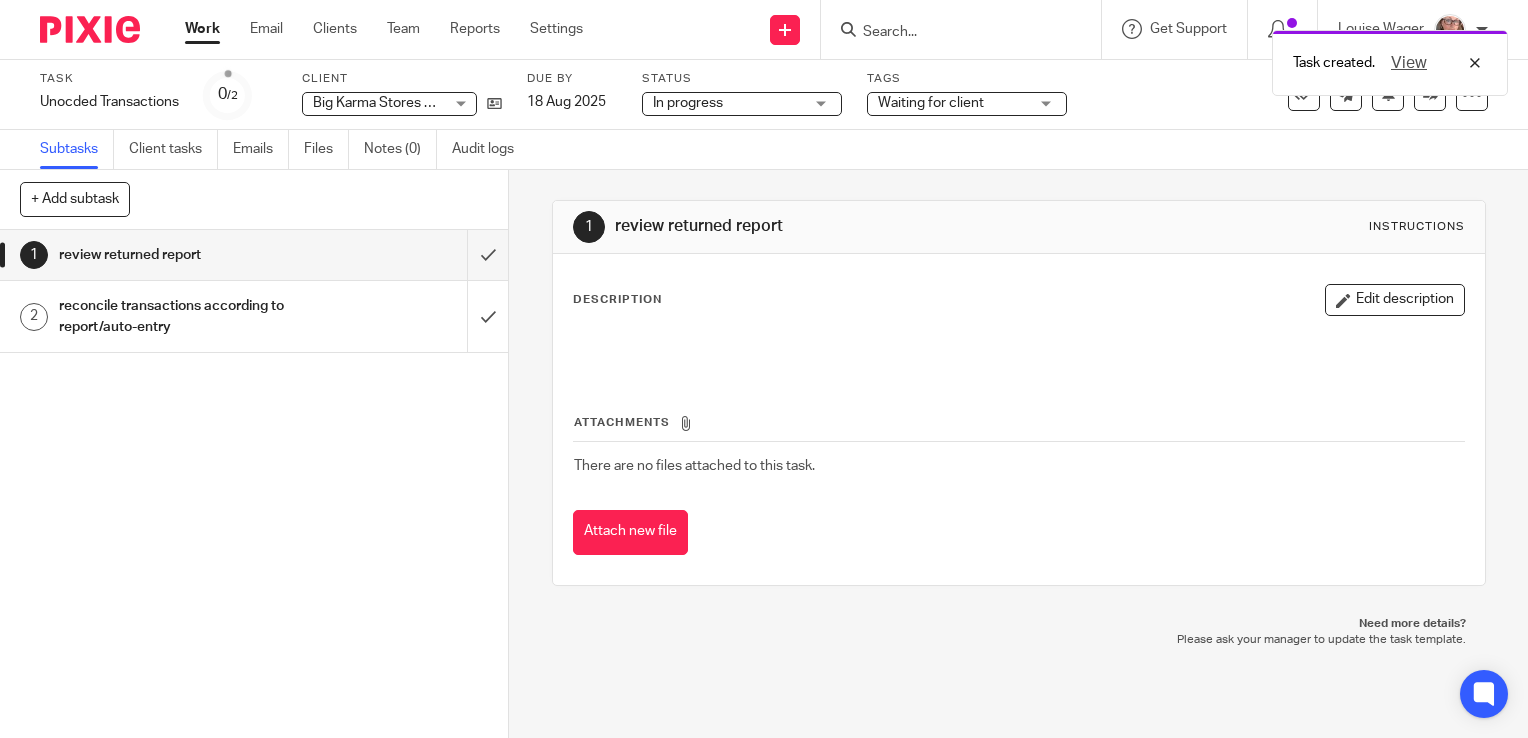 click on "Work" at bounding box center [202, 29] 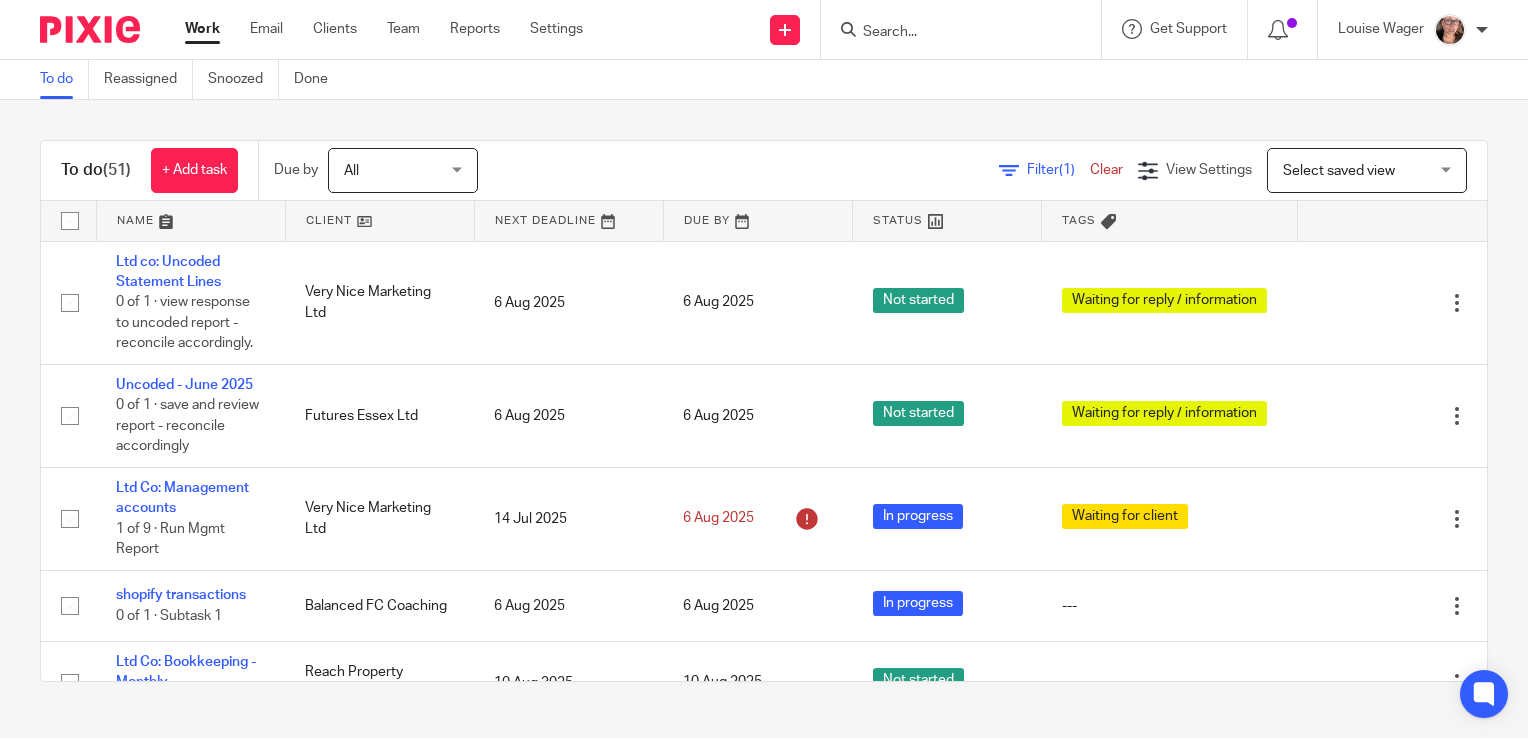 scroll, scrollTop: 0, scrollLeft: 0, axis: both 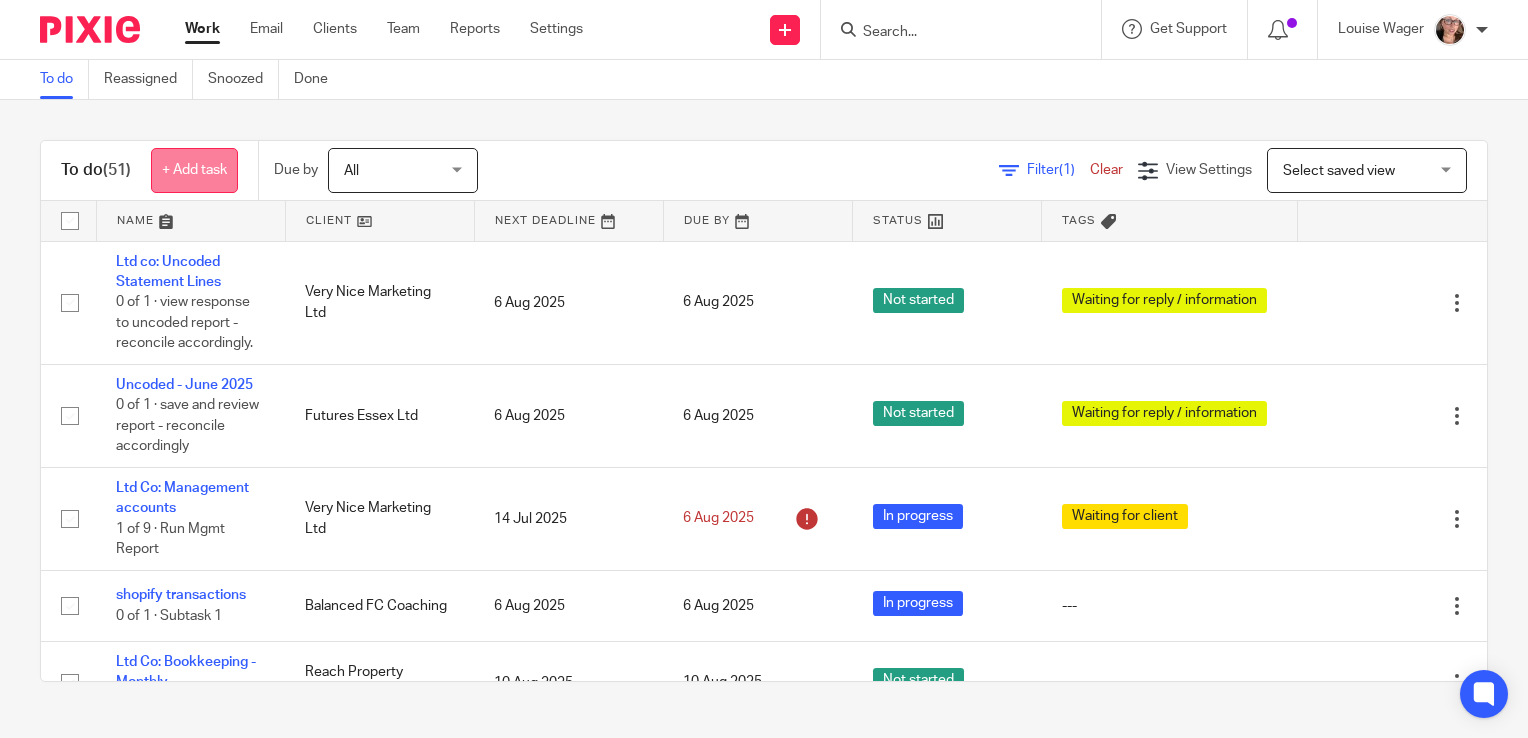 click on "+ Add task" at bounding box center [194, 170] 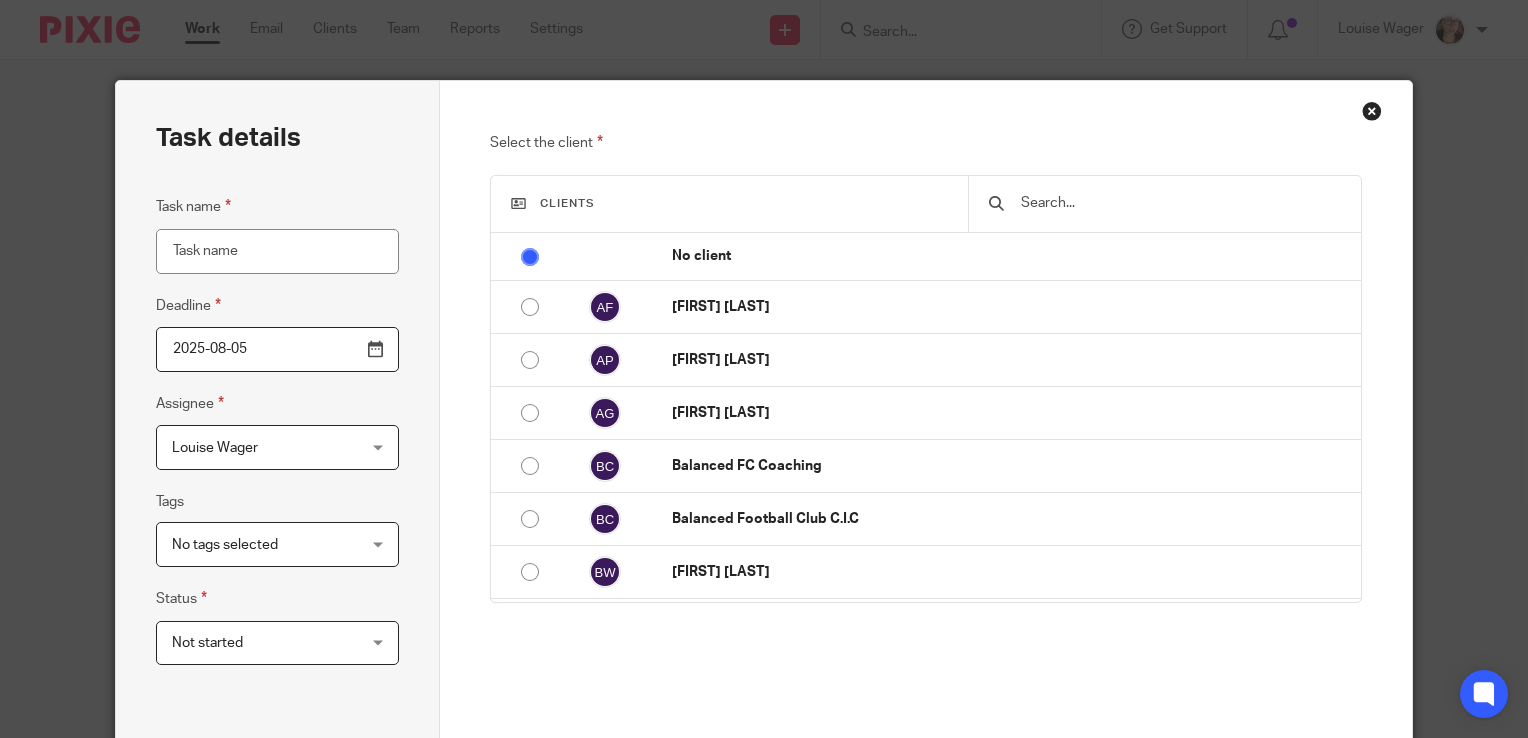 scroll, scrollTop: 0, scrollLeft: 0, axis: both 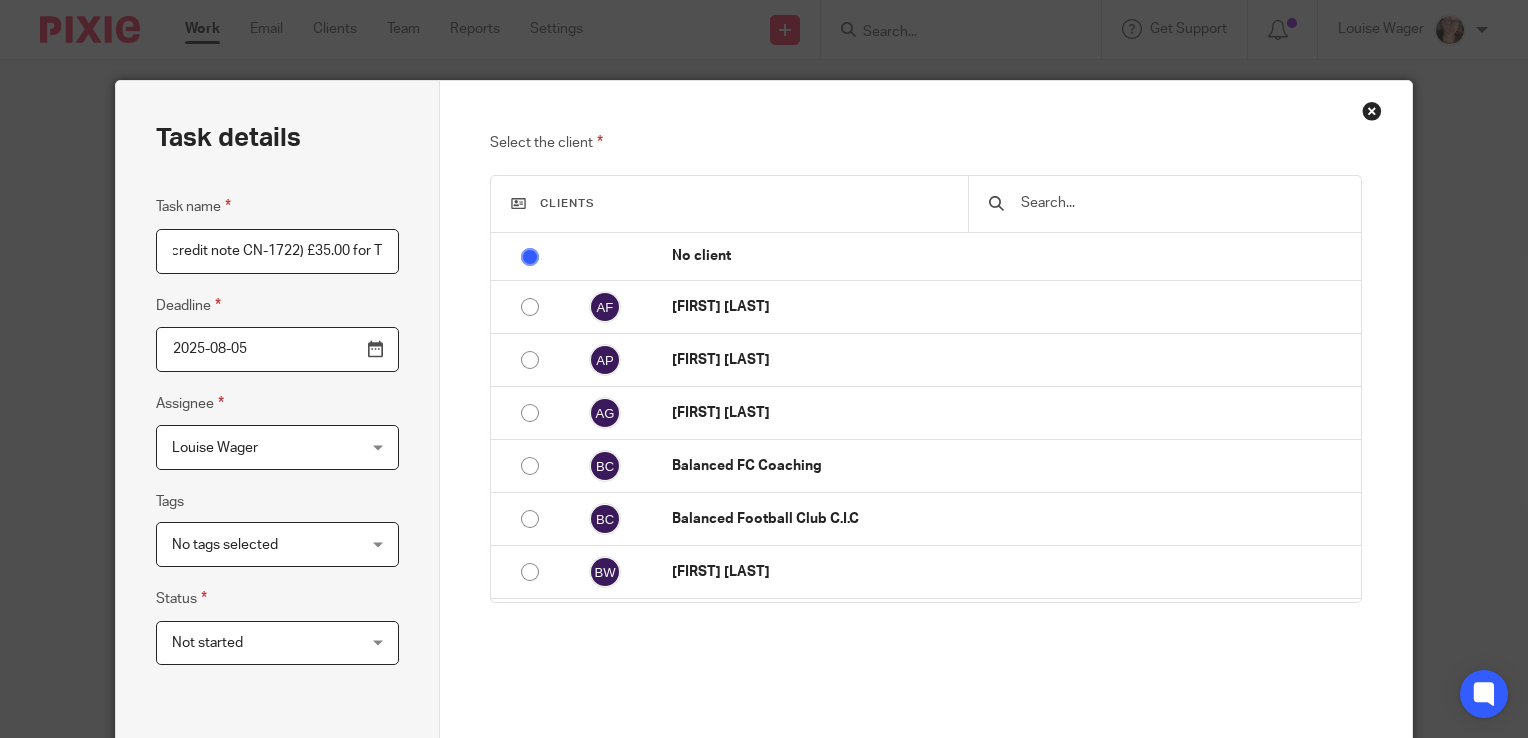 type on "Refund [FIRST] [LAST] (credit note CN-1722) £35.00 for TRIBE" 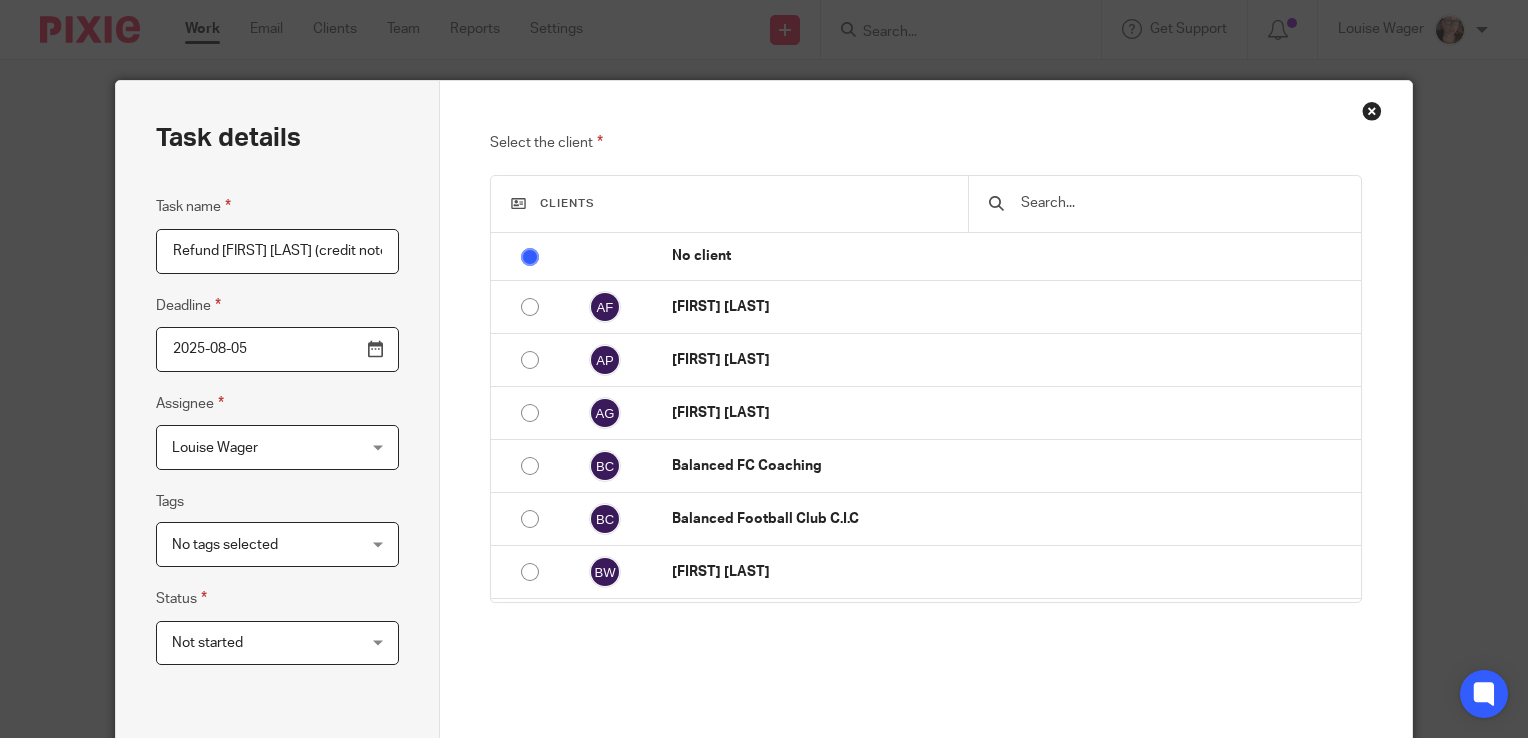 click on "2025-08-05" at bounding box center [277, 349] 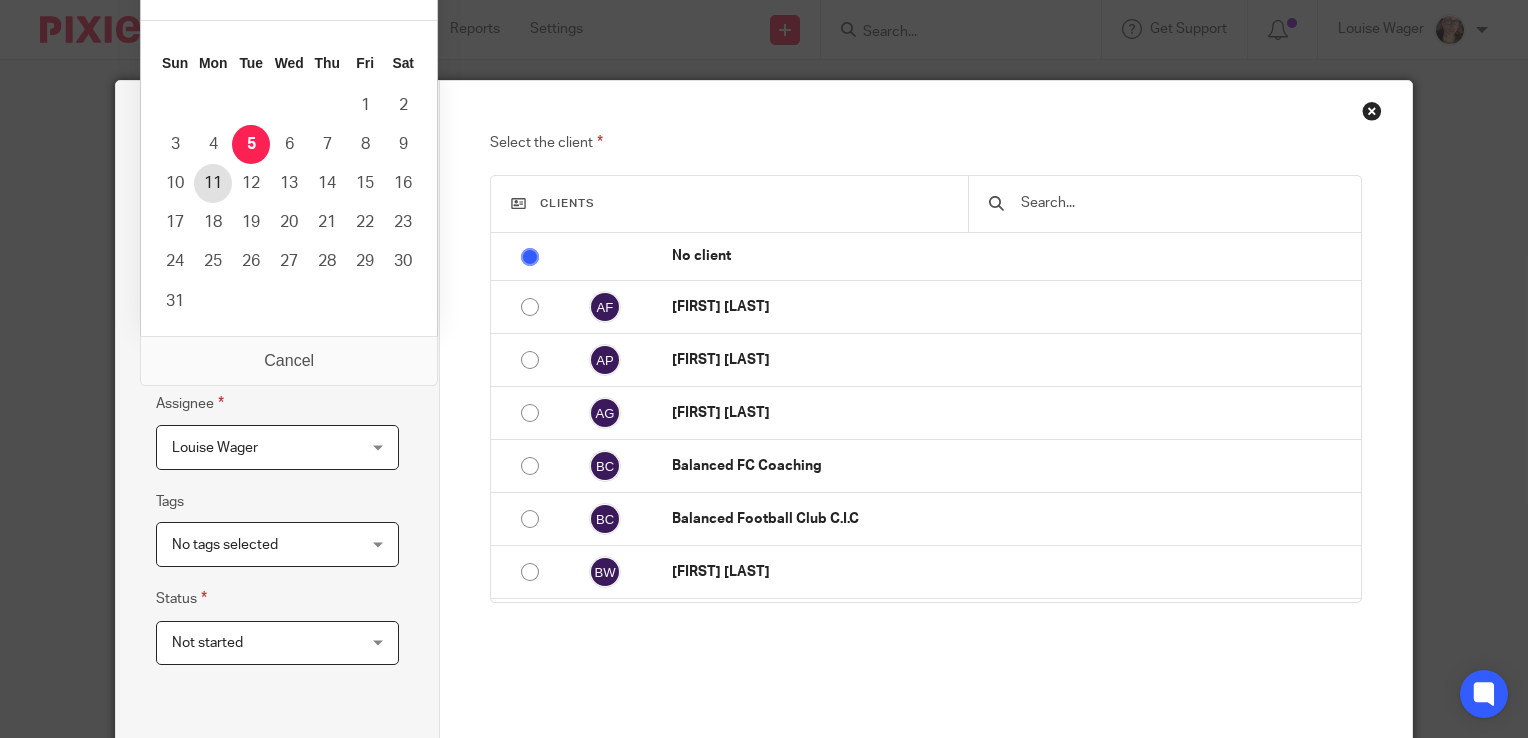 type on "2025-08-11" 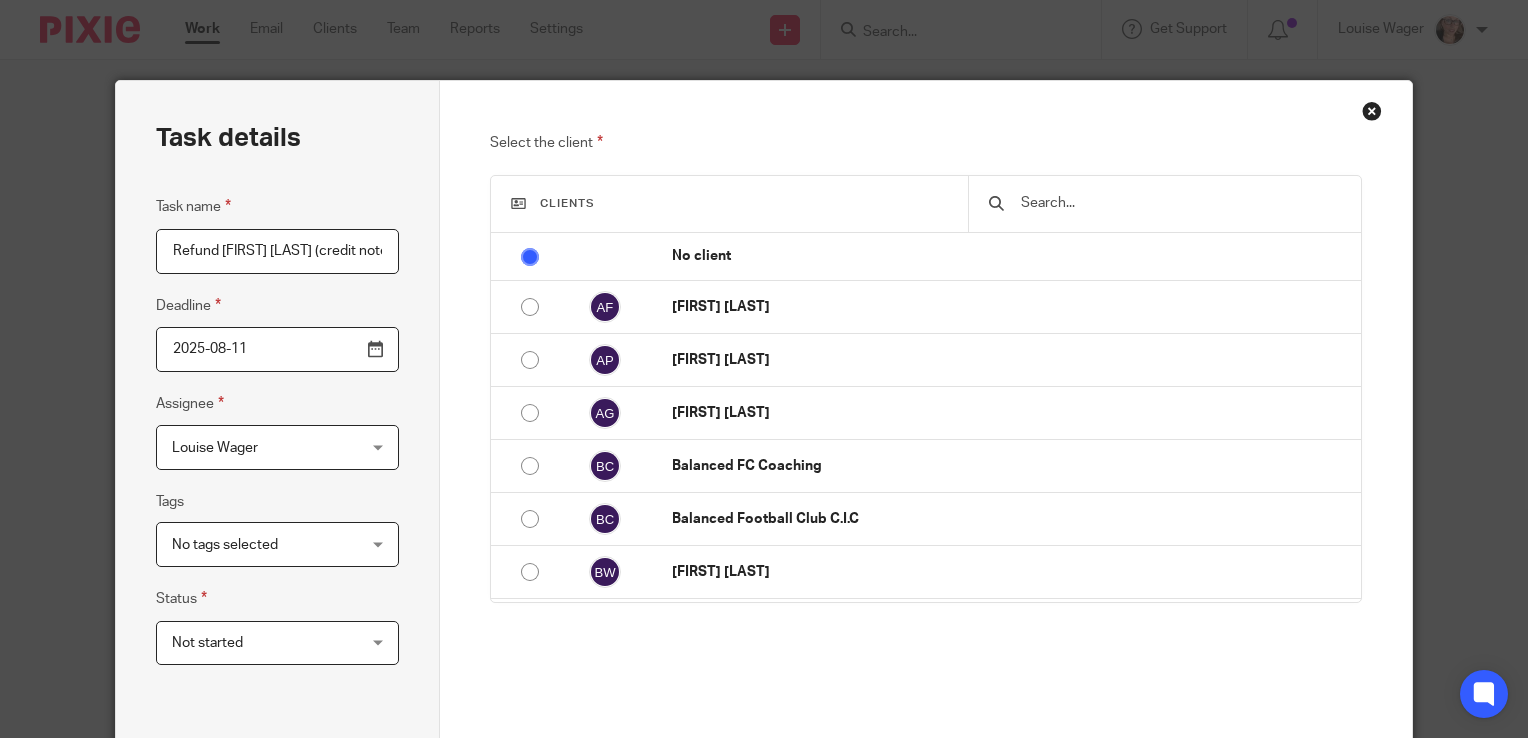 click on "No tags selected" at bounding box center [262, 544] 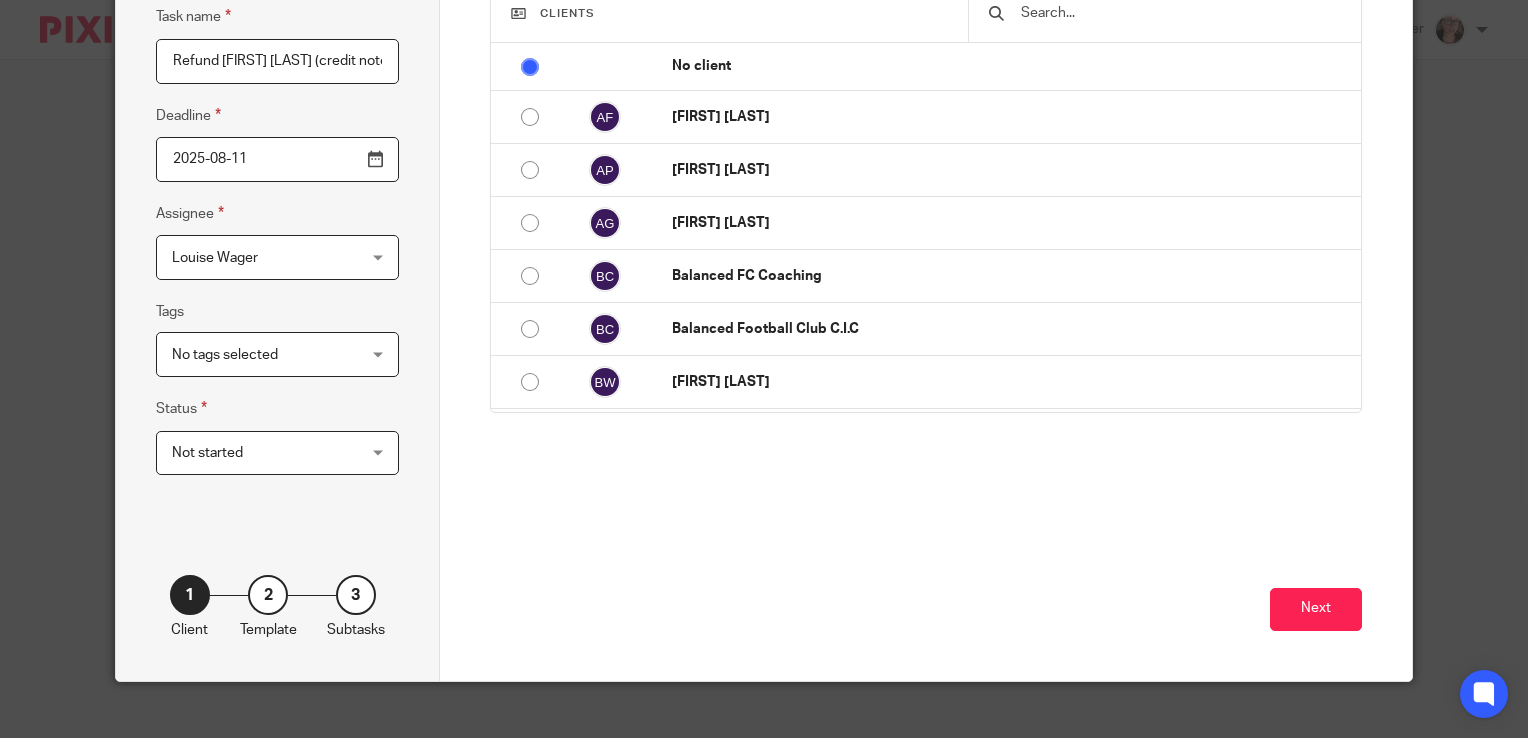 scroll, scrollTop: 193, scrollLeft: 0, axis: vertical 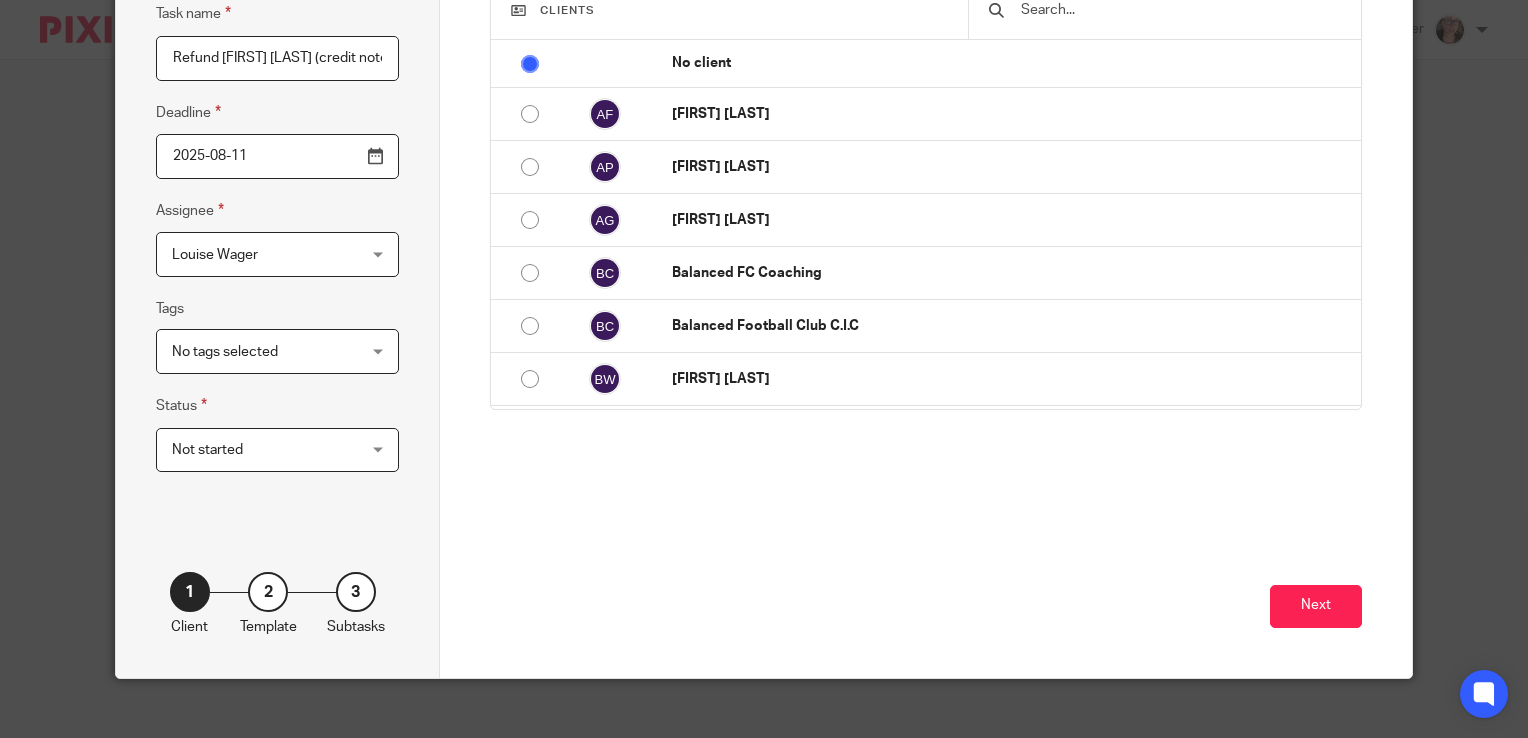 click on "No tags selected" at bounding box center (277, 351) 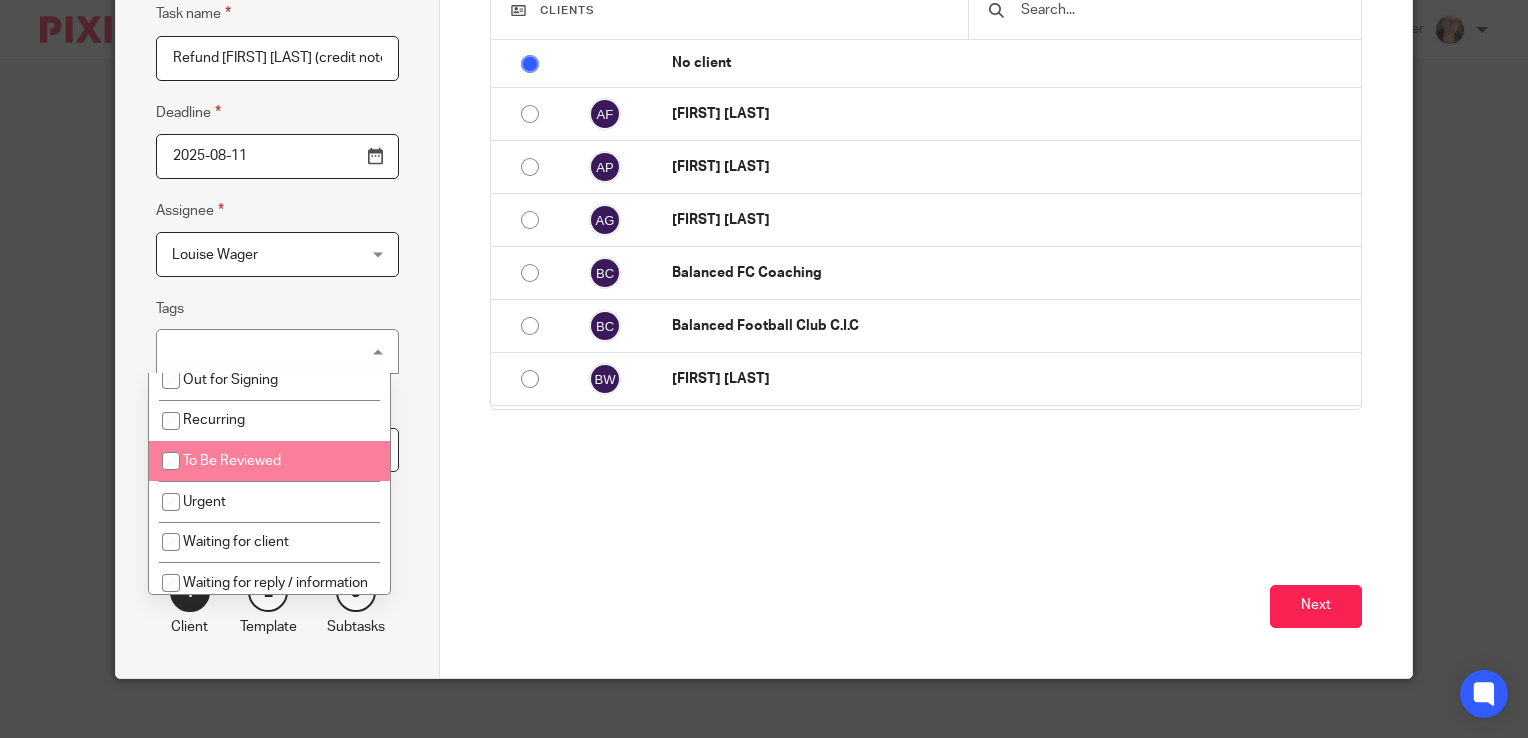 scroll, scrollTop: 86, scrollLeft: 0, axis: vertical 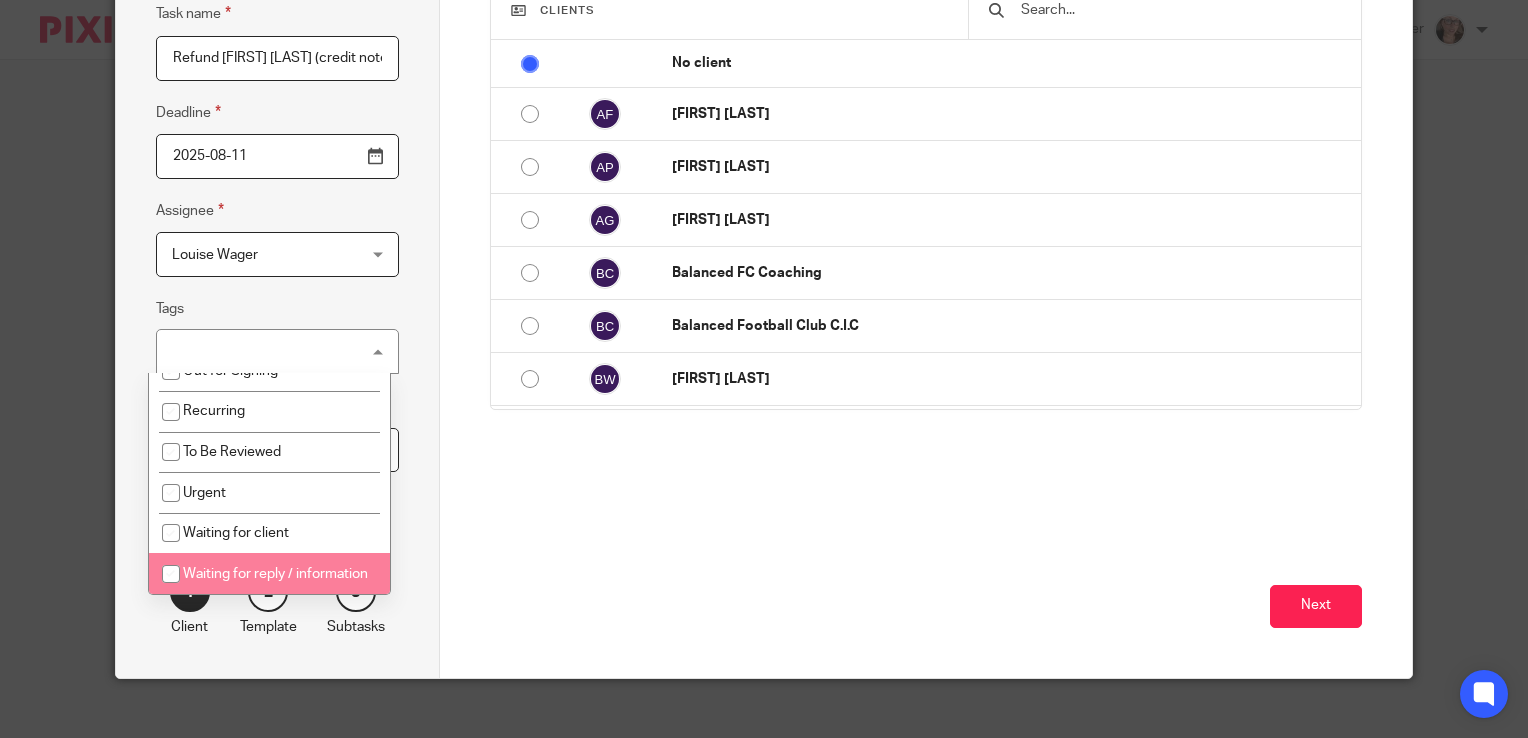 click on "Waiting for reply / information" at bounding box center [270, 573] 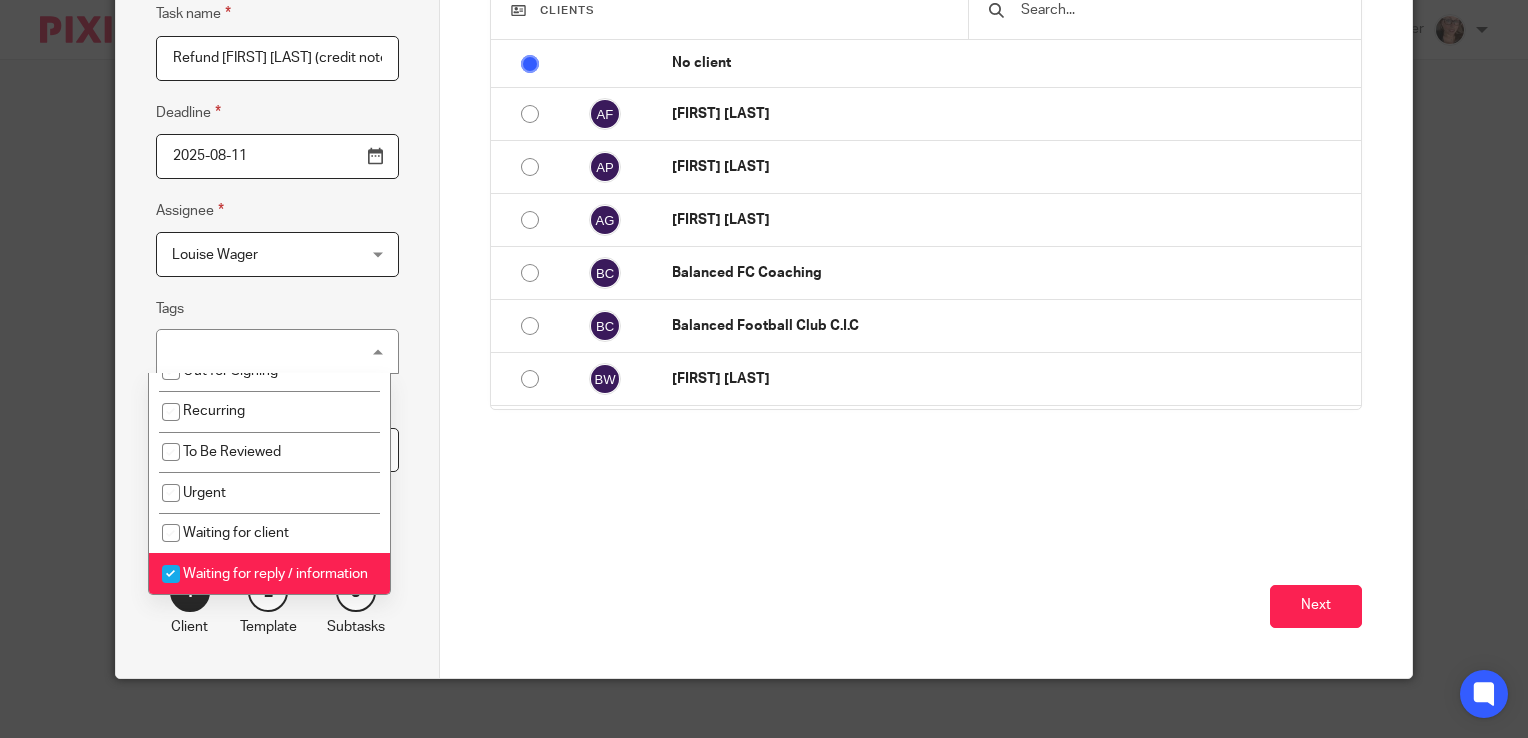 click on "Waiting for reply / information" at bounding box center [270, 573] 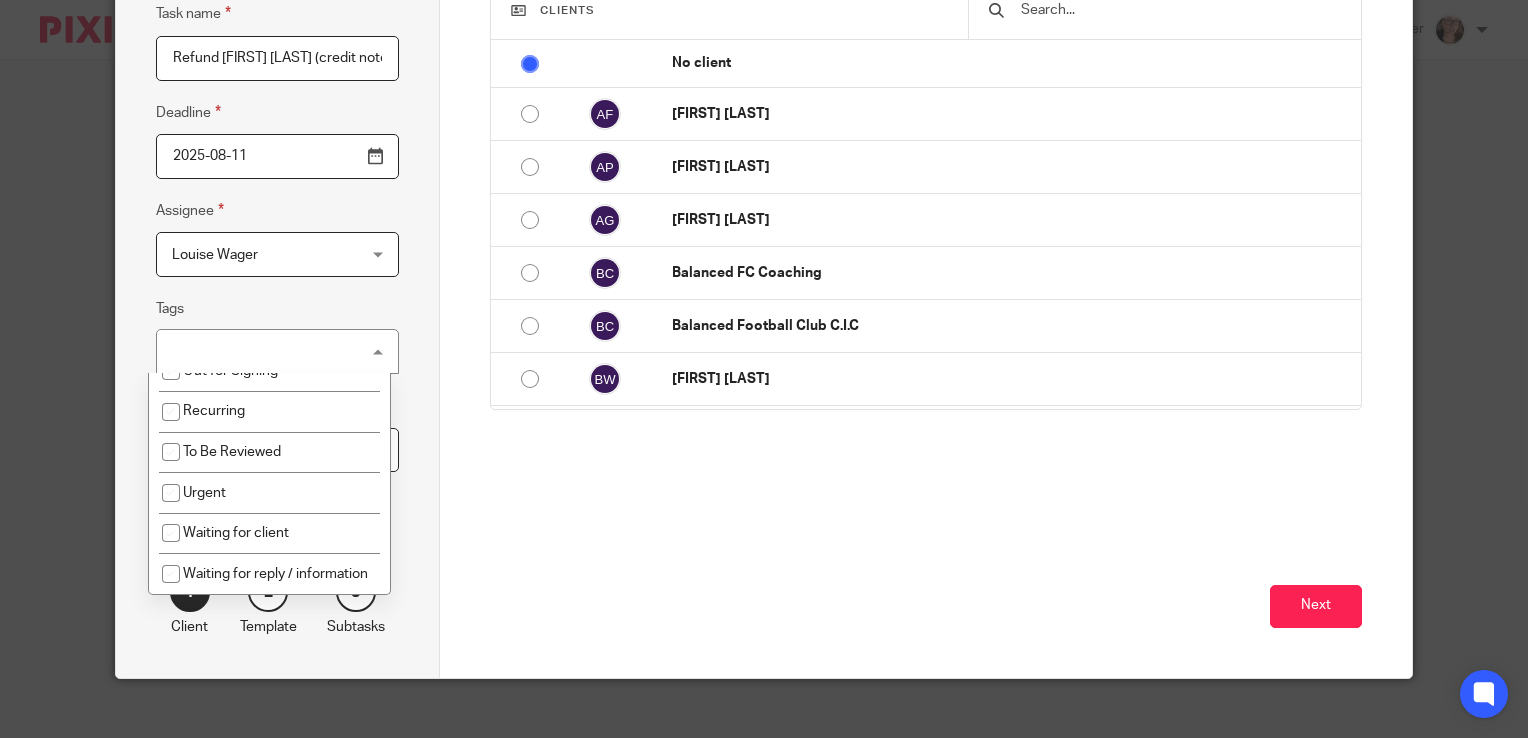click on "Waiting for reply / information" at bounding box center [270, 573] 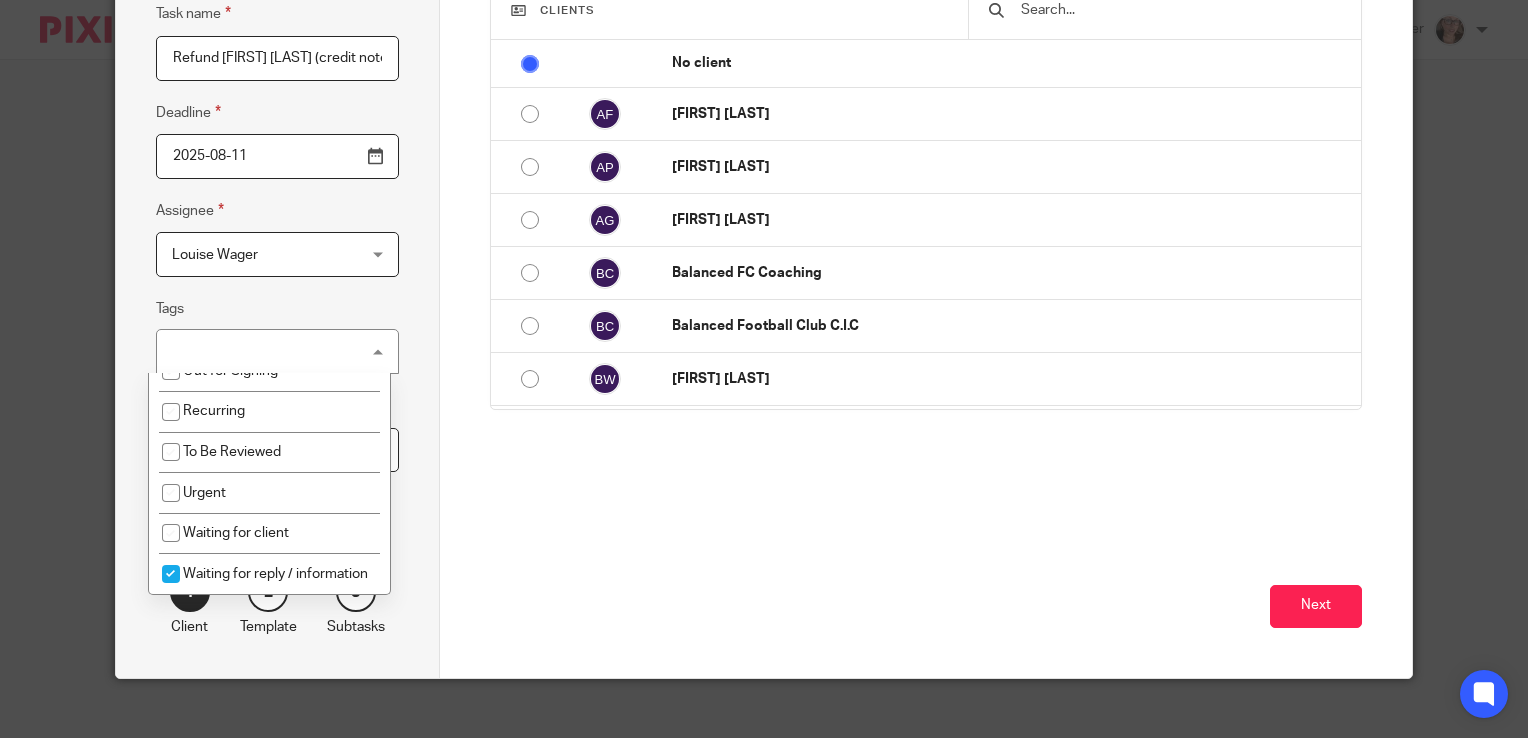 checkbox on "true" 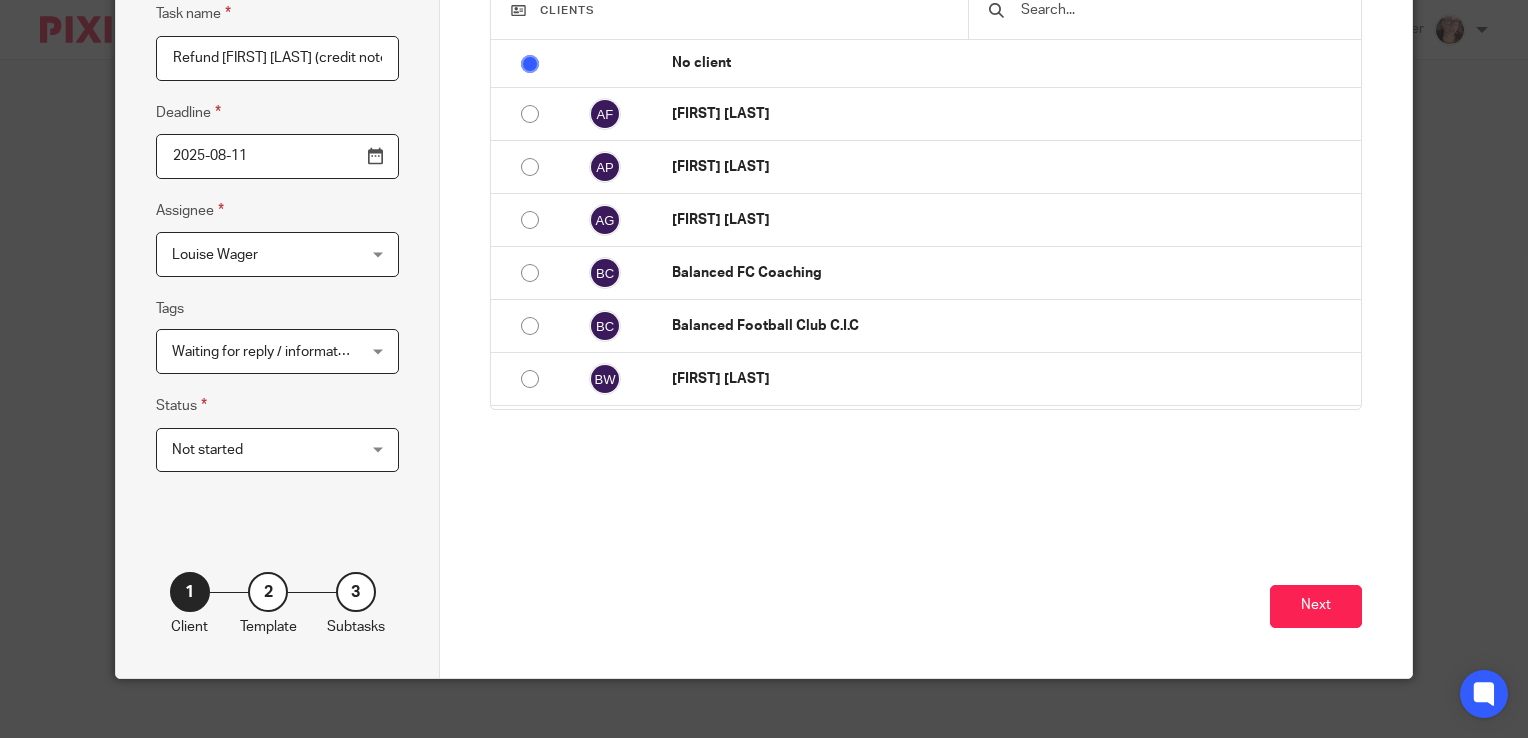click on "Select the client
Clients
No client
Andrew Fry
Andy Paterson
Audrey Green
Balanced FC Coaching
Balanced Football Club C.I.C
Benjamin Western
Ben Ohanlon
Big Karma Stores Ltd
Bob Lack
Catering Connection Ltd
Cathryn Adams
Chatty Boxx C.I.C.
Chloe Budd
CJD Capital Ltd
CJD Property Ltd
CVA Education Consultancy Ltd
Dan Terry
Darren Radford
Debbie Bennett
Dormaseat Ltd
D V Terry Limited
Emily Hewett" at bounding box center [926, 222] 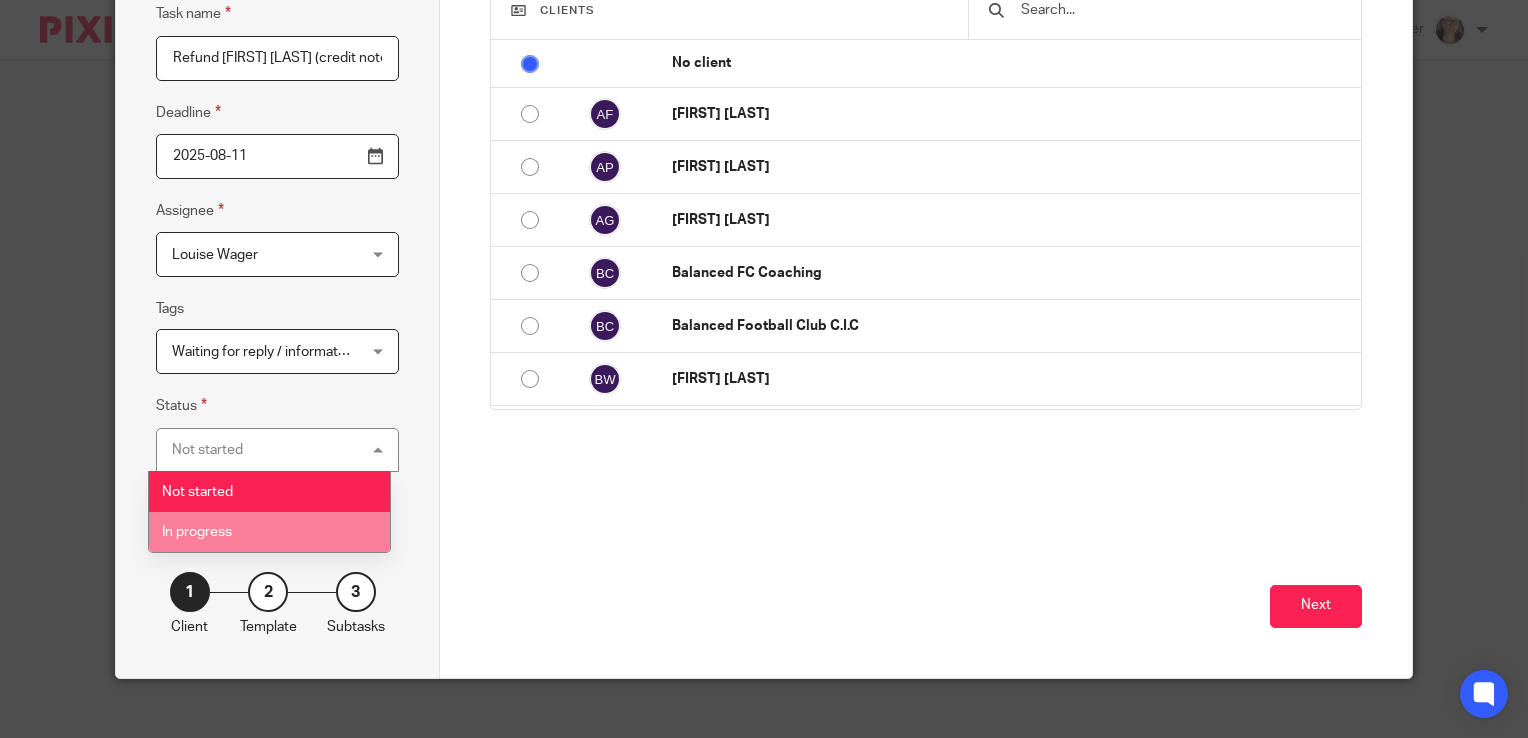 click on "In progress" at bounding box center (270, 532) 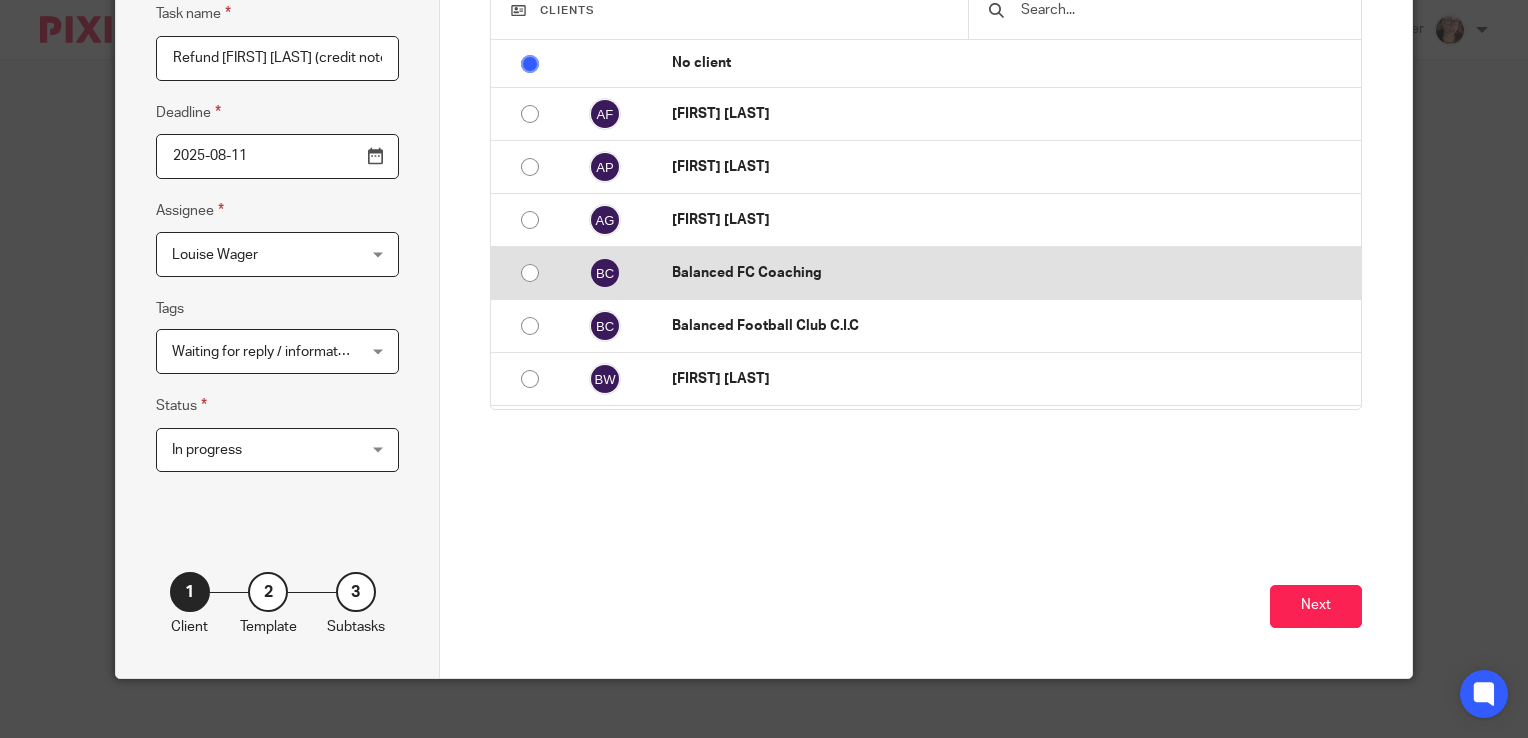 click at bounding box center [530, 273] 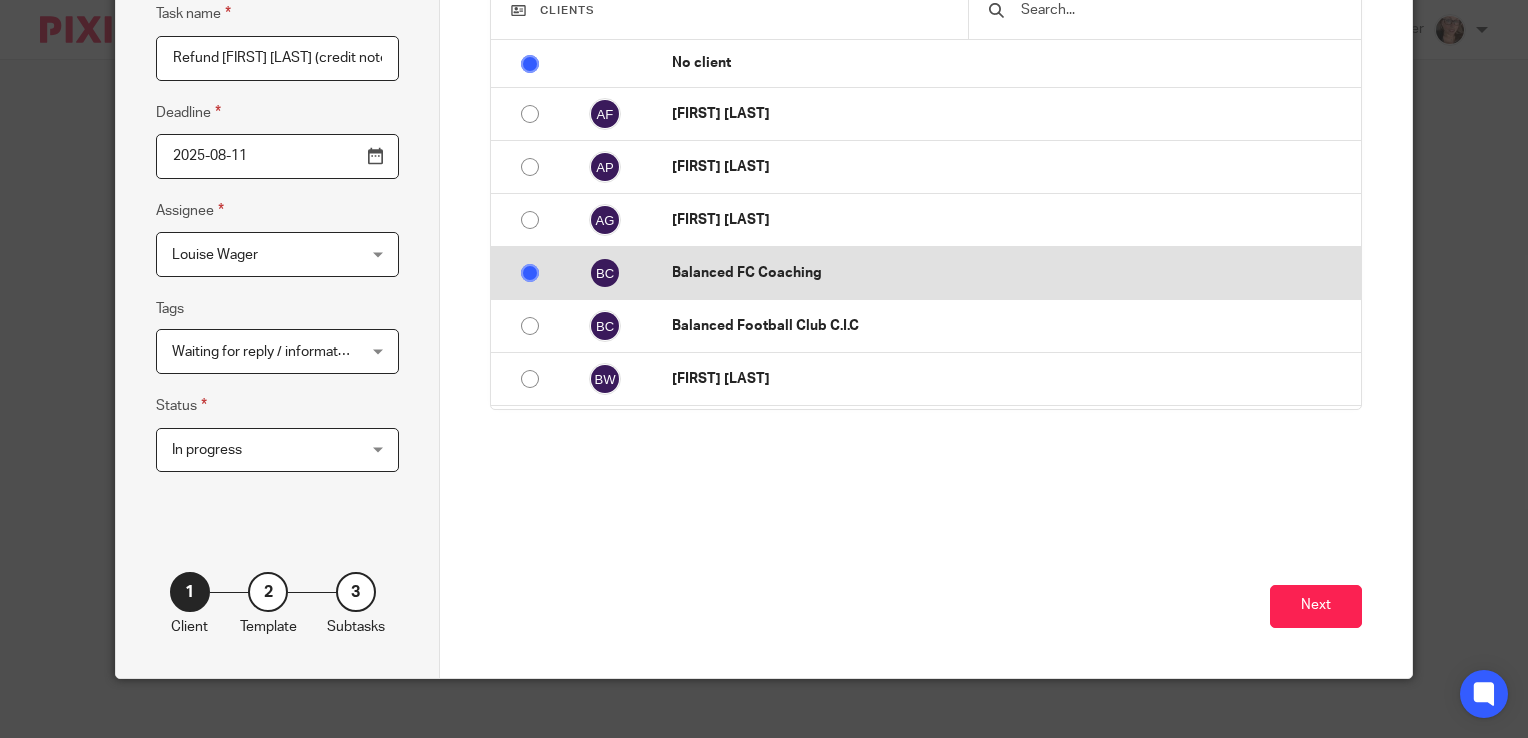 radio on "false" 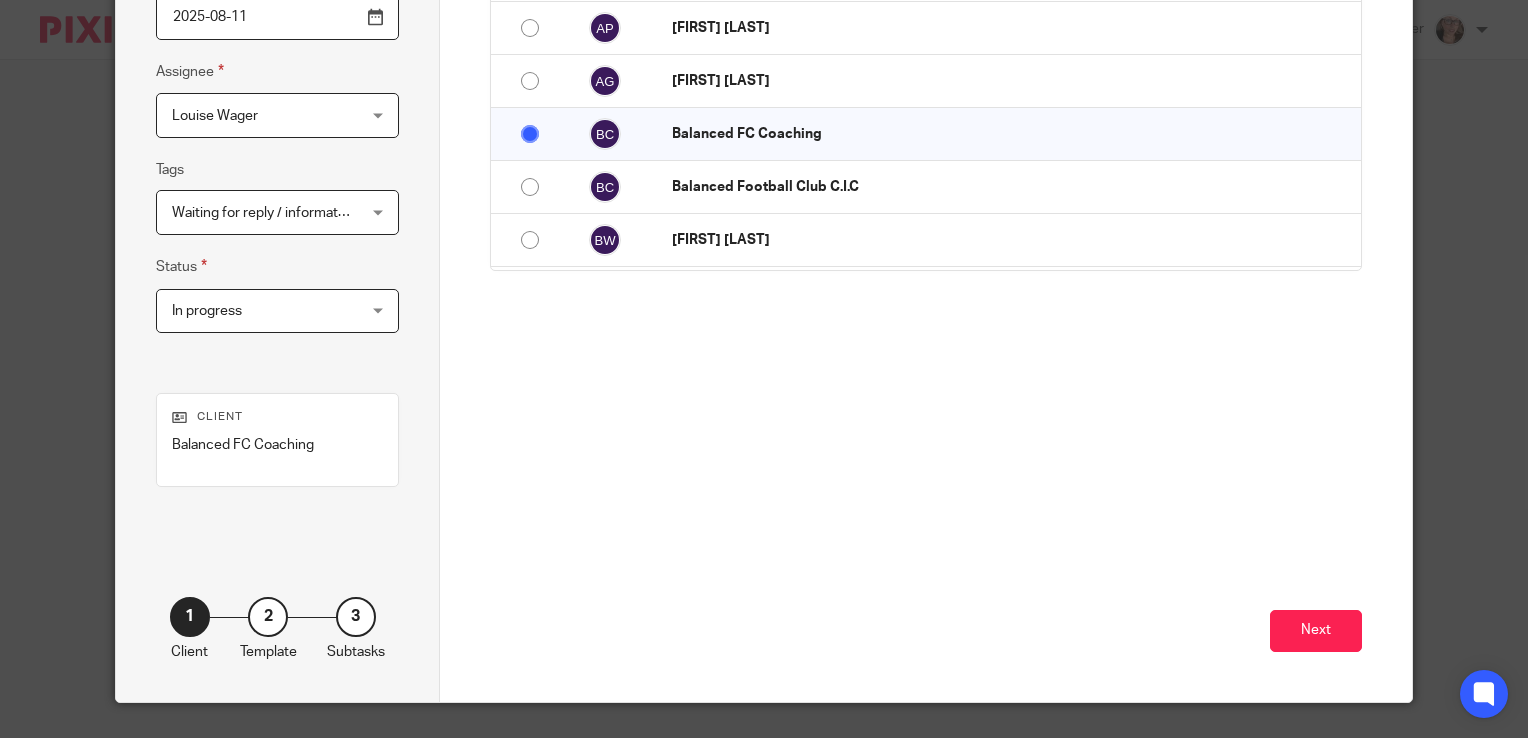 scroll, scrollTop: 342, scrollLeft: 0, axis: vertical 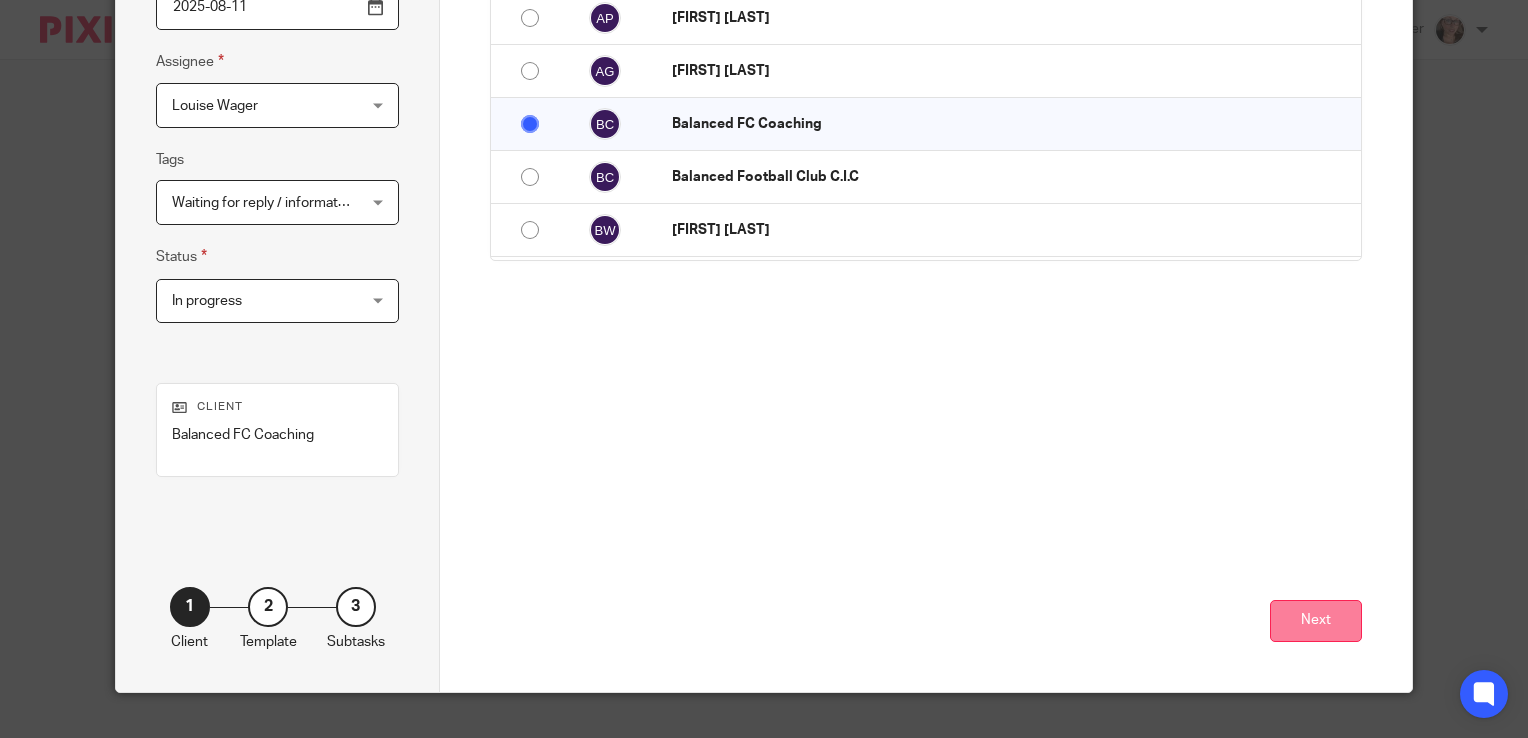 click on "Next" at bounding box center [1316, 621] 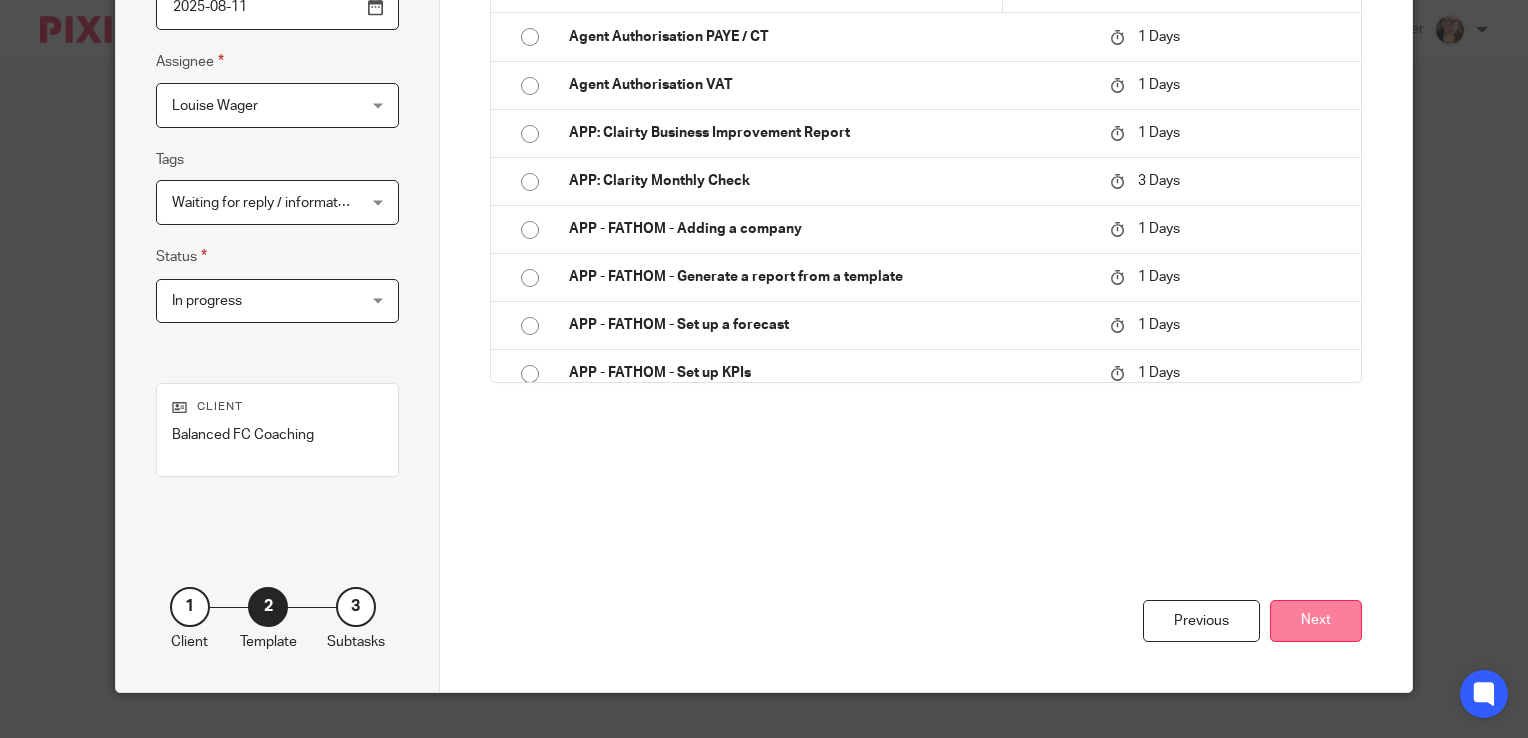 click on "Next" at bounding box center (1316, 621) 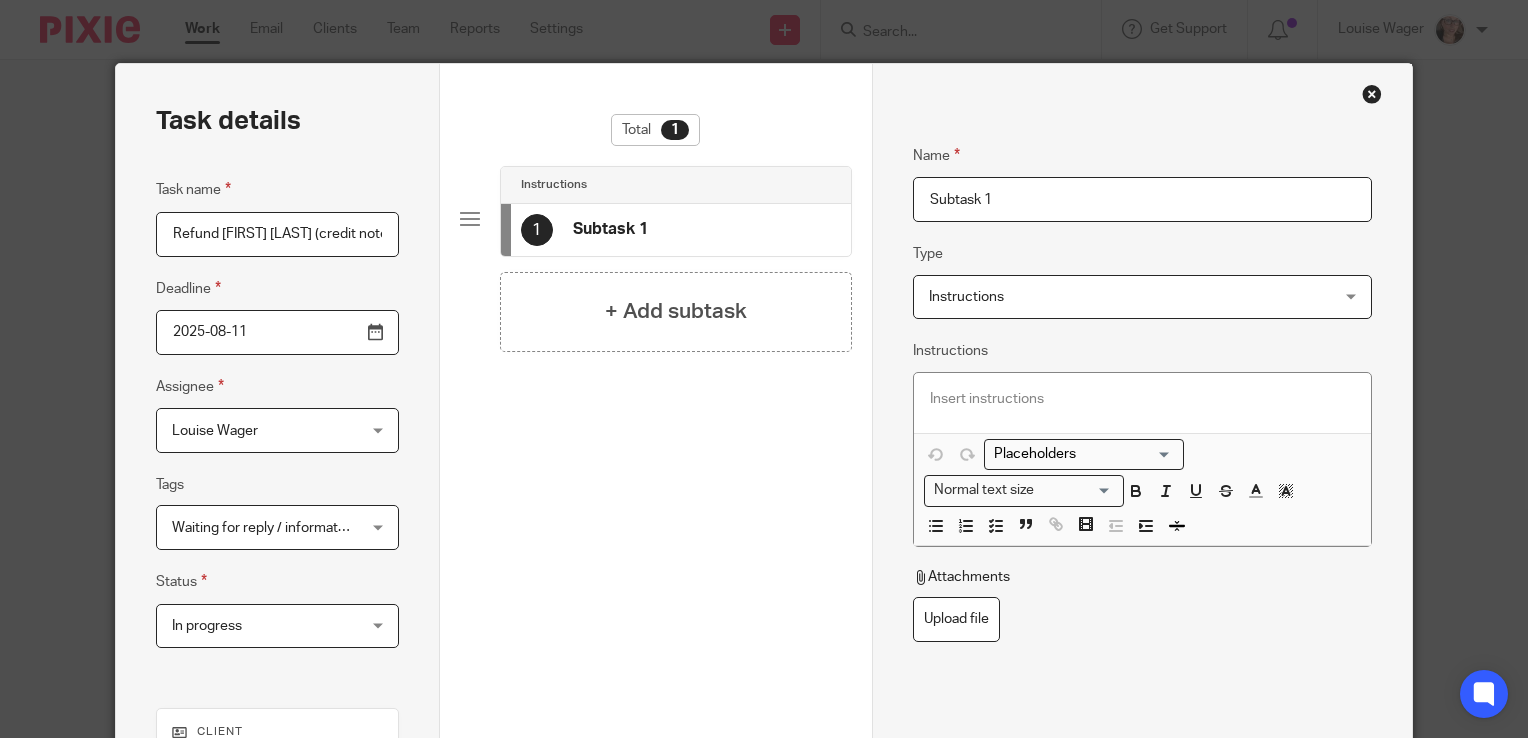 scroll, scrollTop: 0, scrollLeft: 0, axis: both 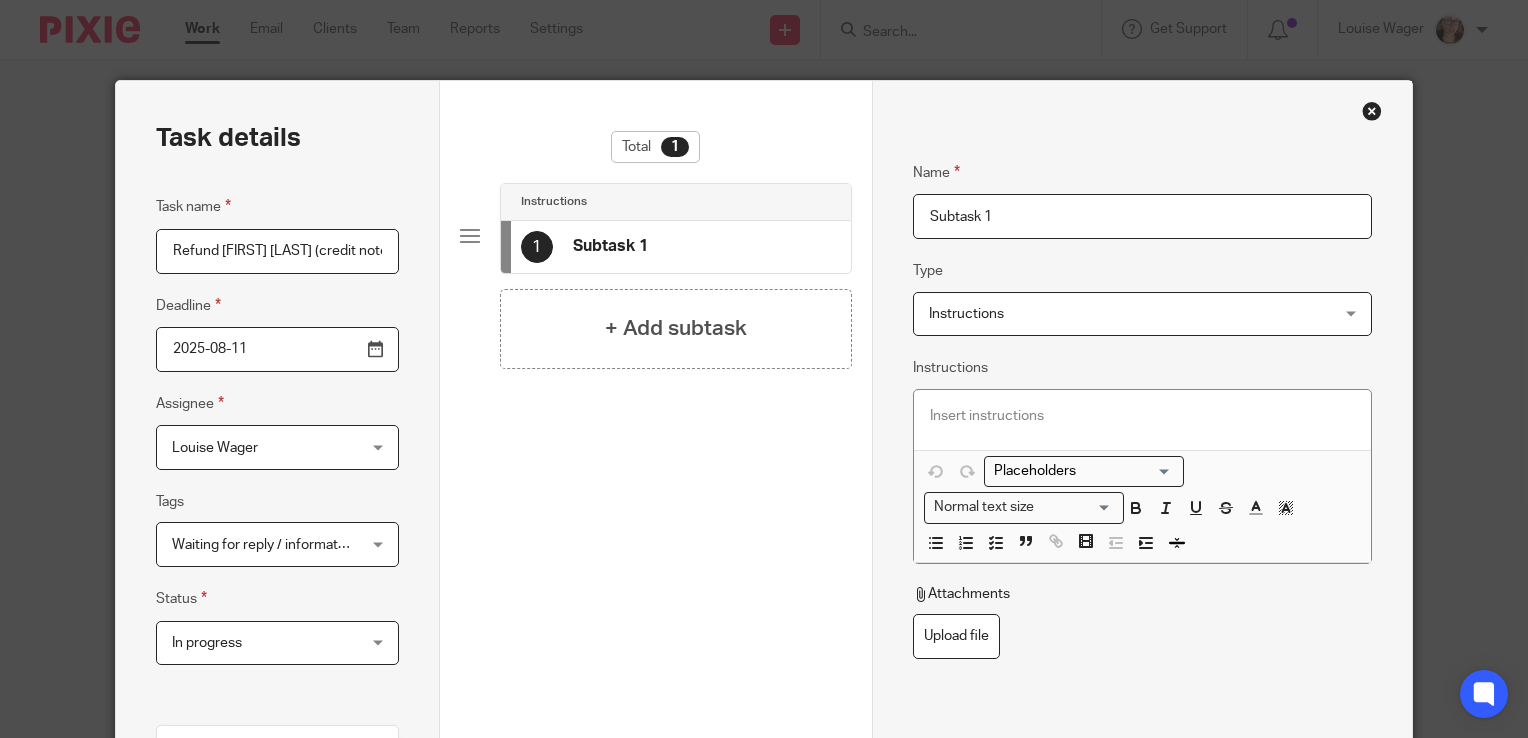 click on "Subtask 1" at bounding box center [1142, 216] 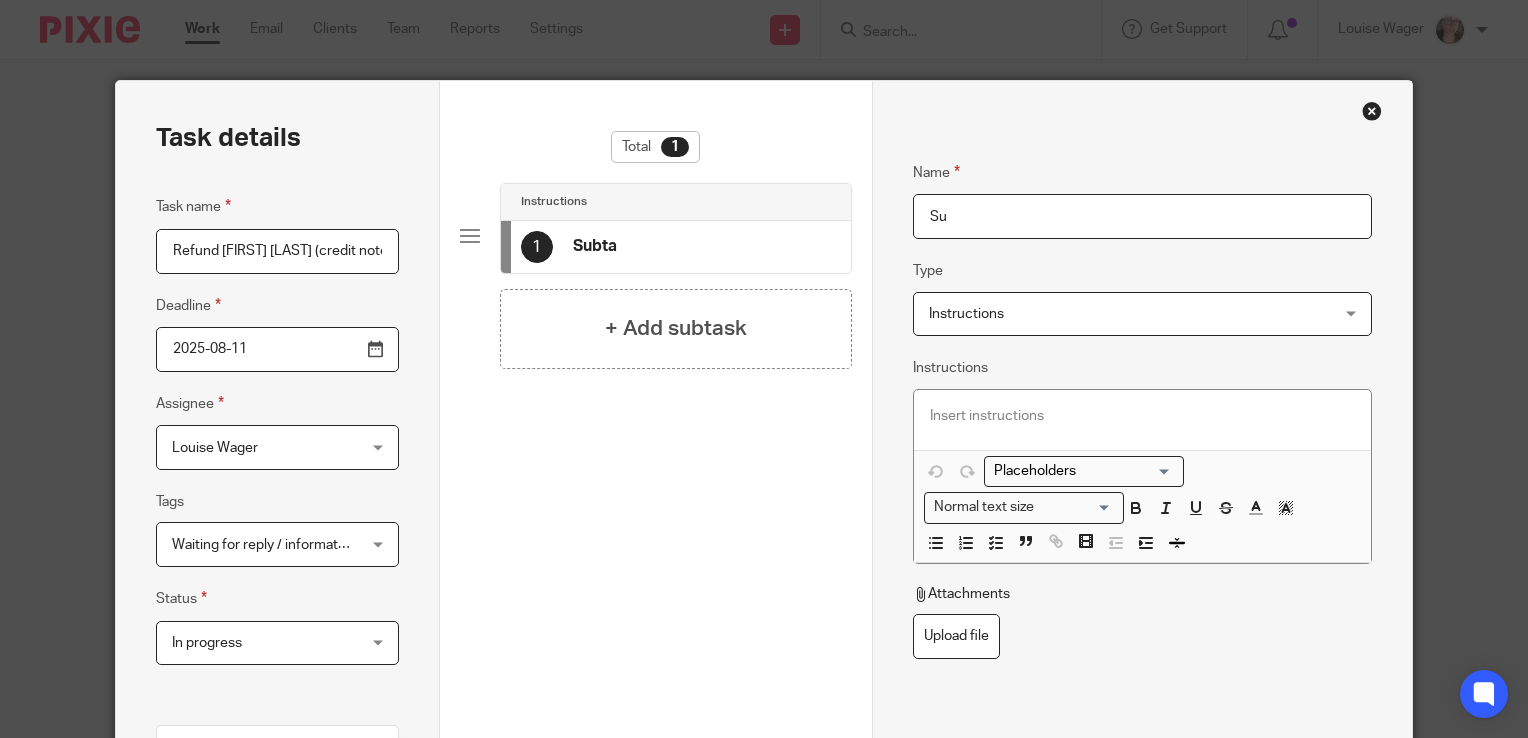 type on "S" 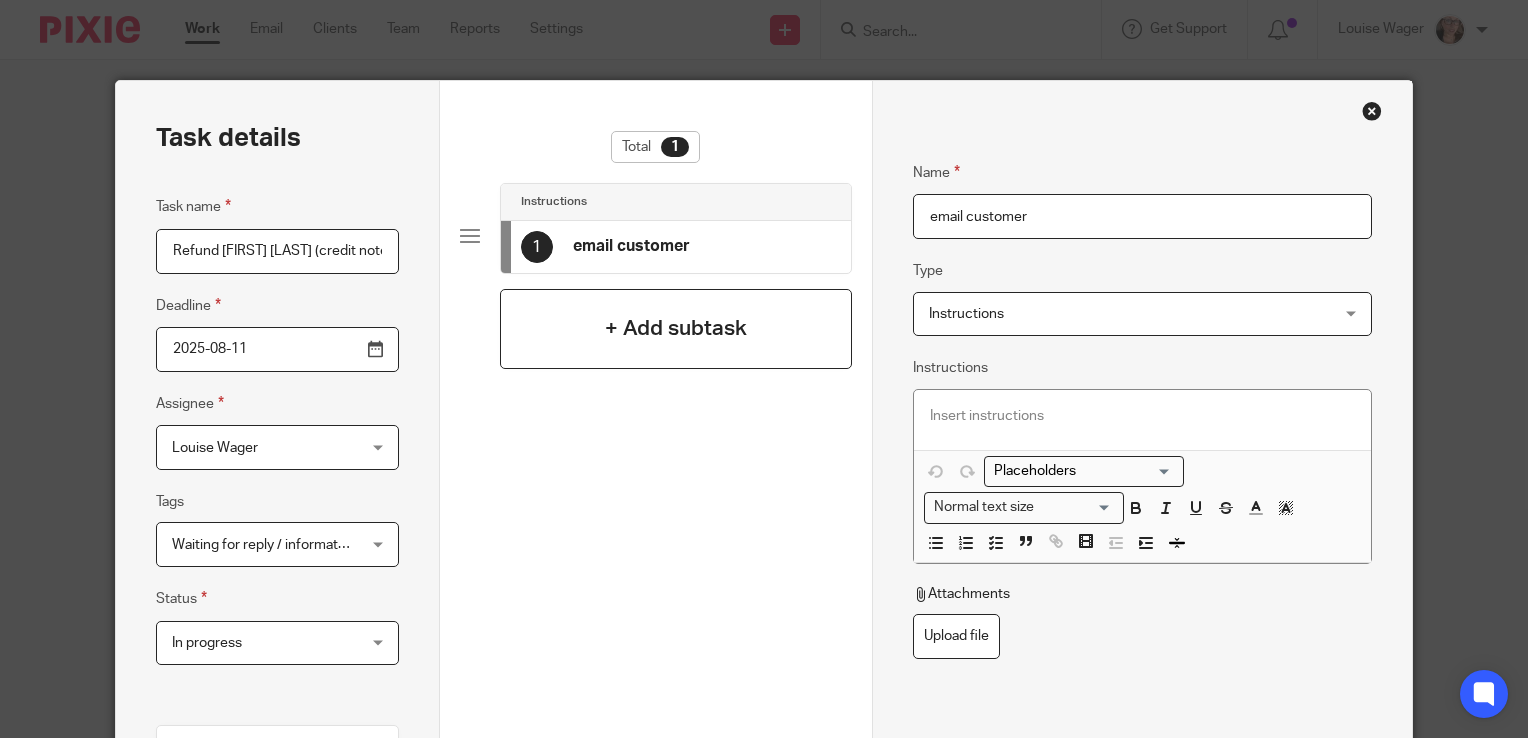 type on "email customer" 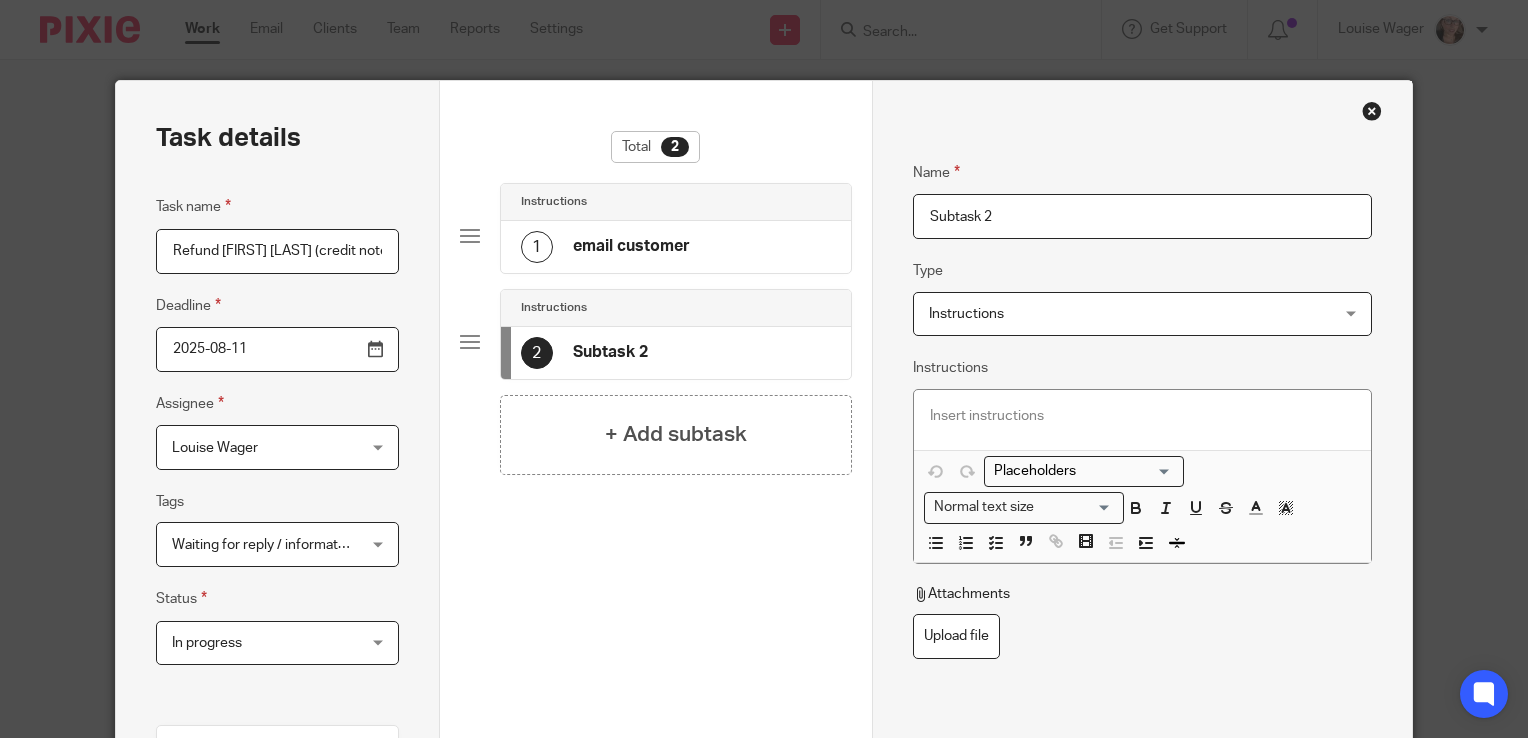 click on "Subtask 2" at bounding box center [1142, 216] 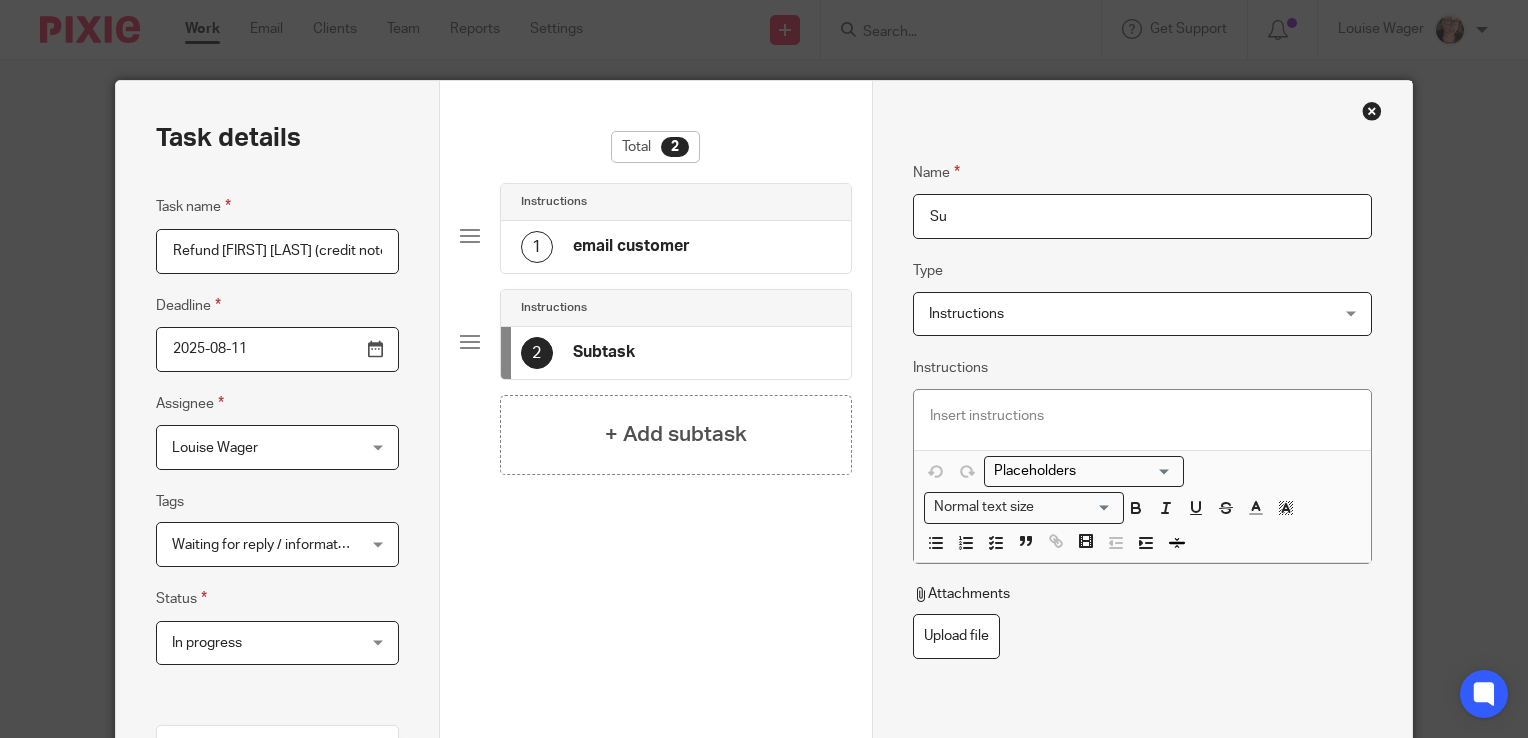 type on "S" 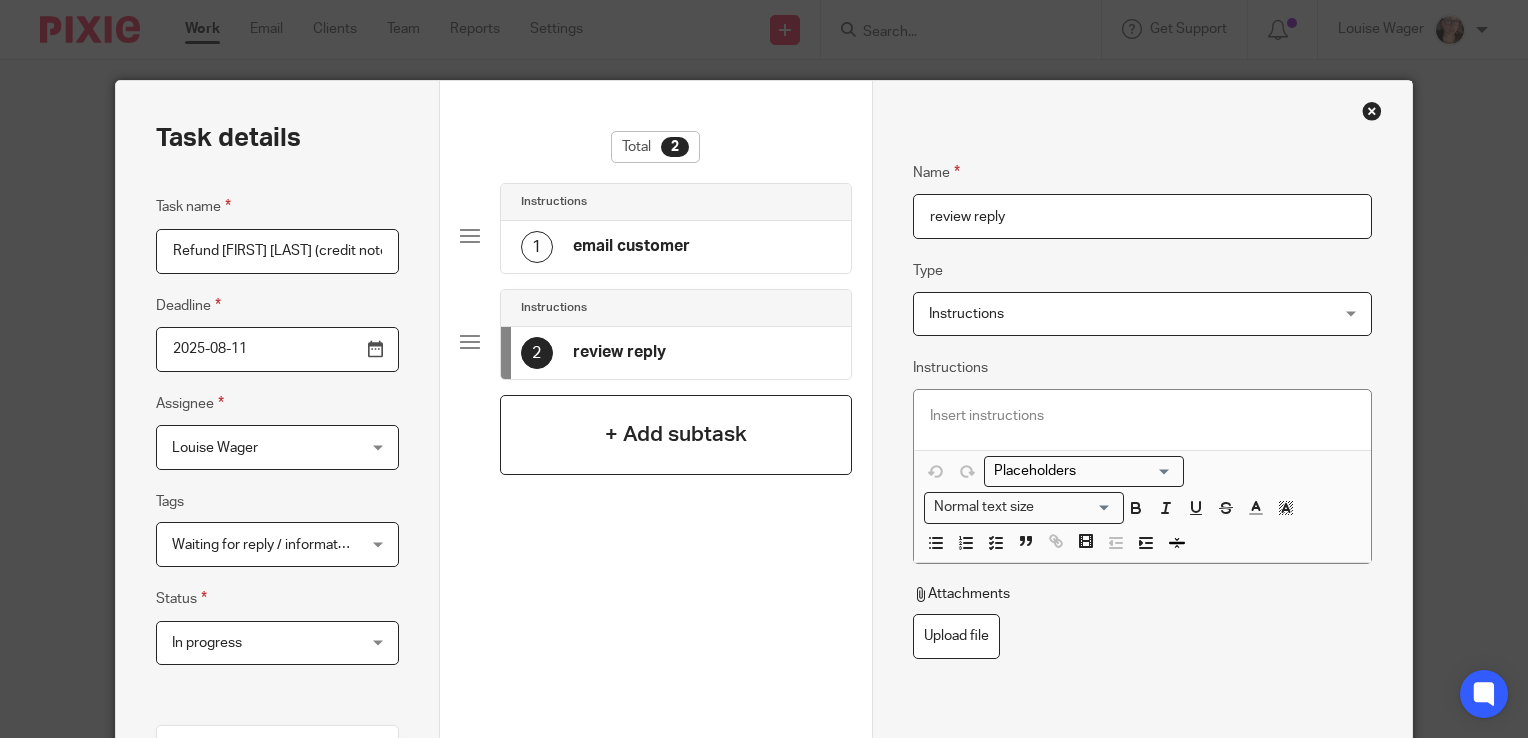 type on "review reply" 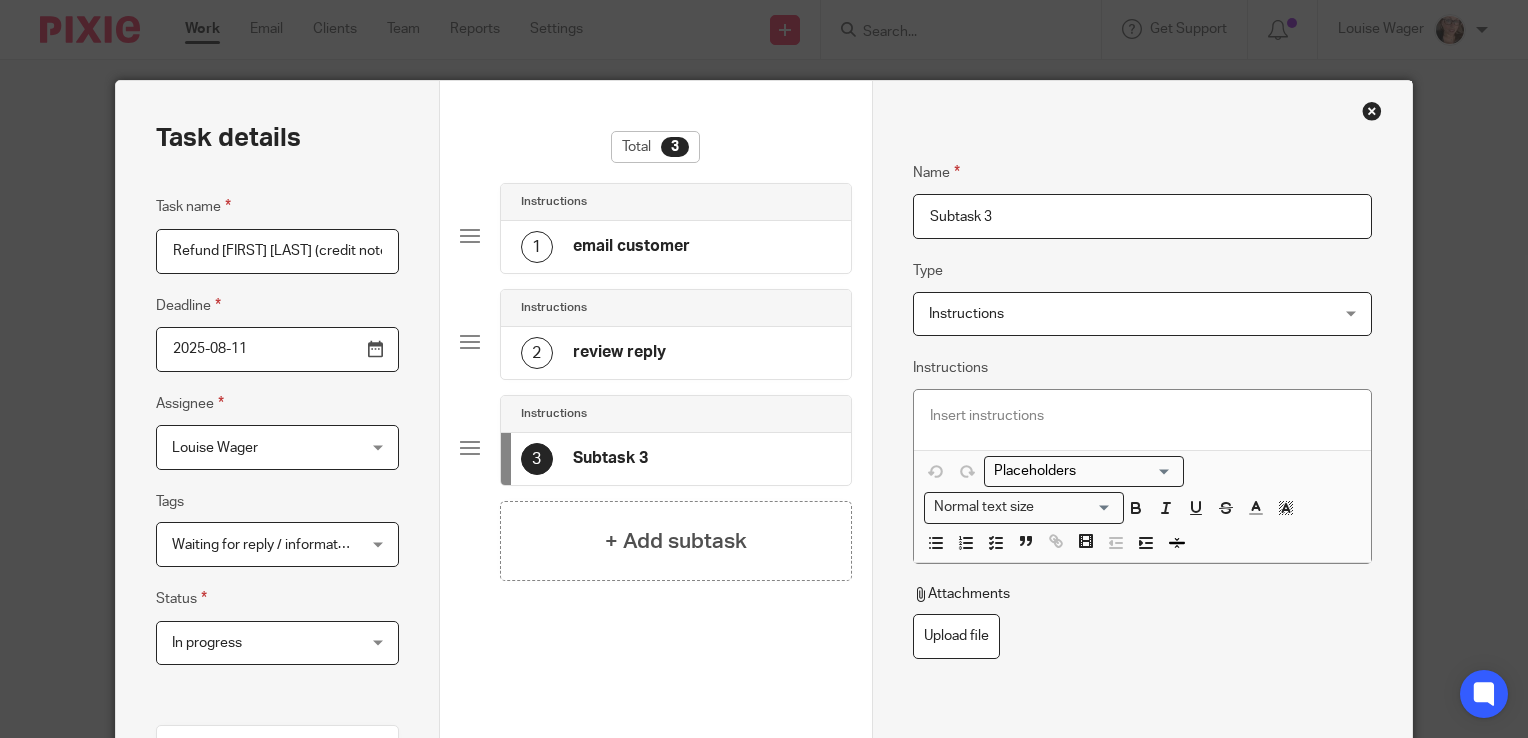 click on "Subtask 3" at bounding box center [1142, 216] 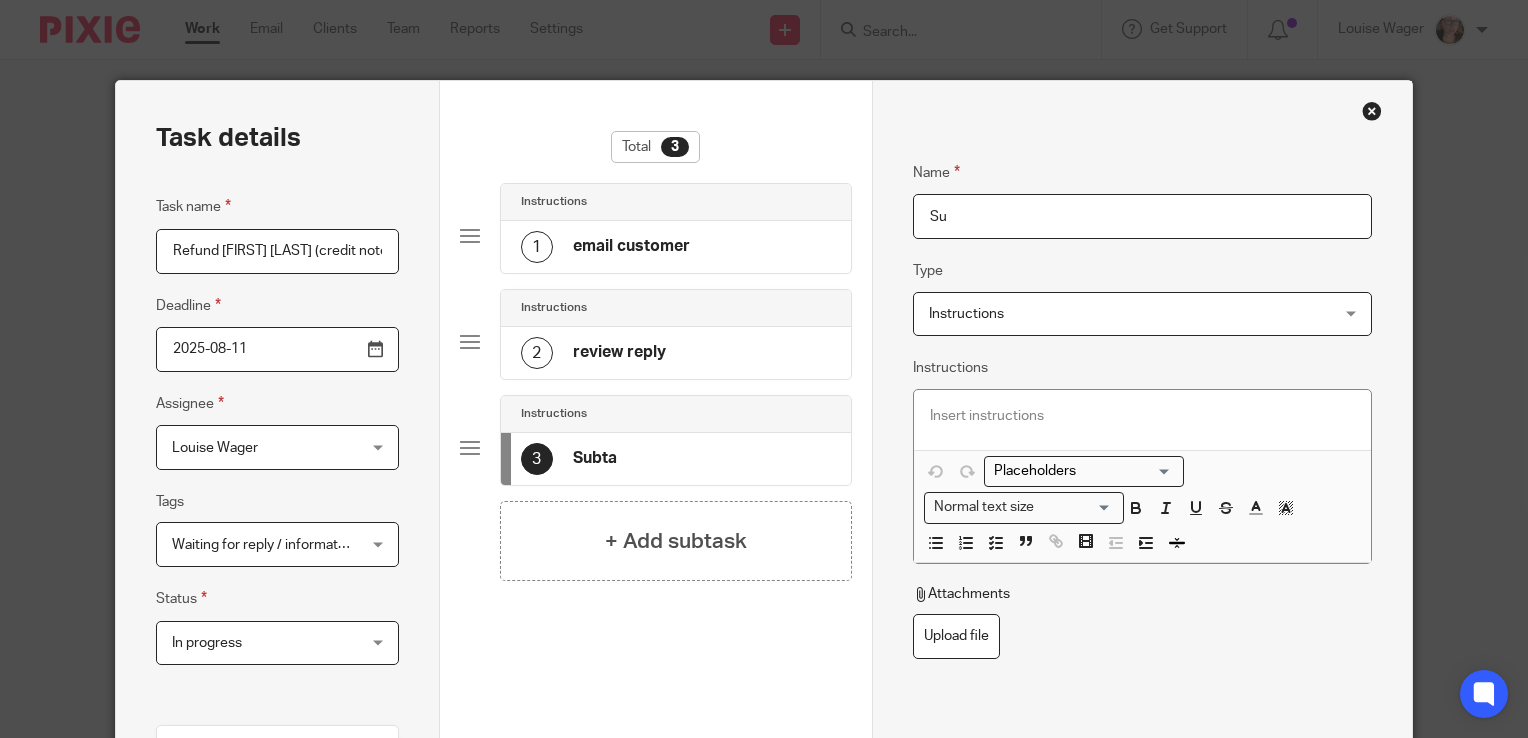 type on "S" 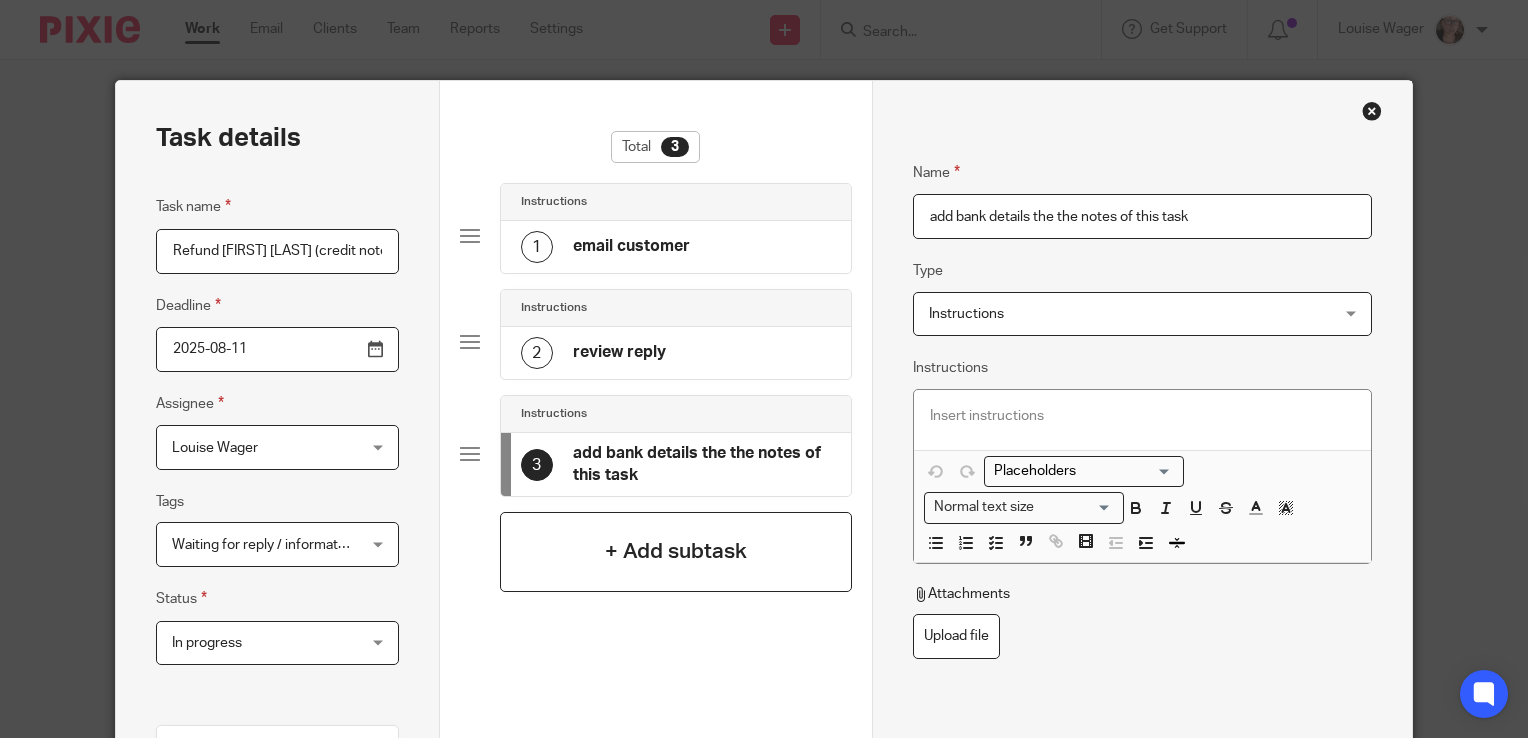 type on "add bank details the the notes of this task" 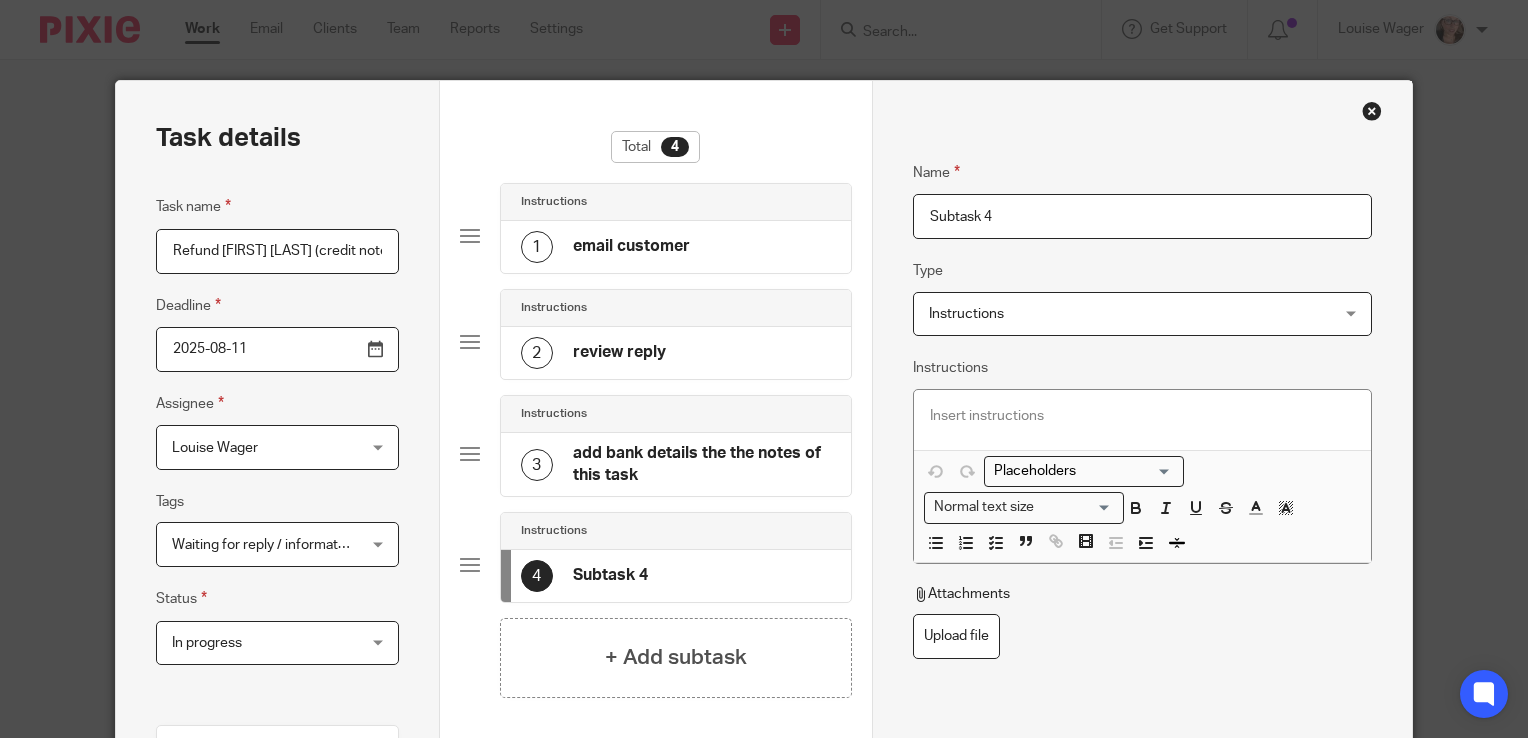 click on "Subtask 4" at bounding box center [1142, 216] 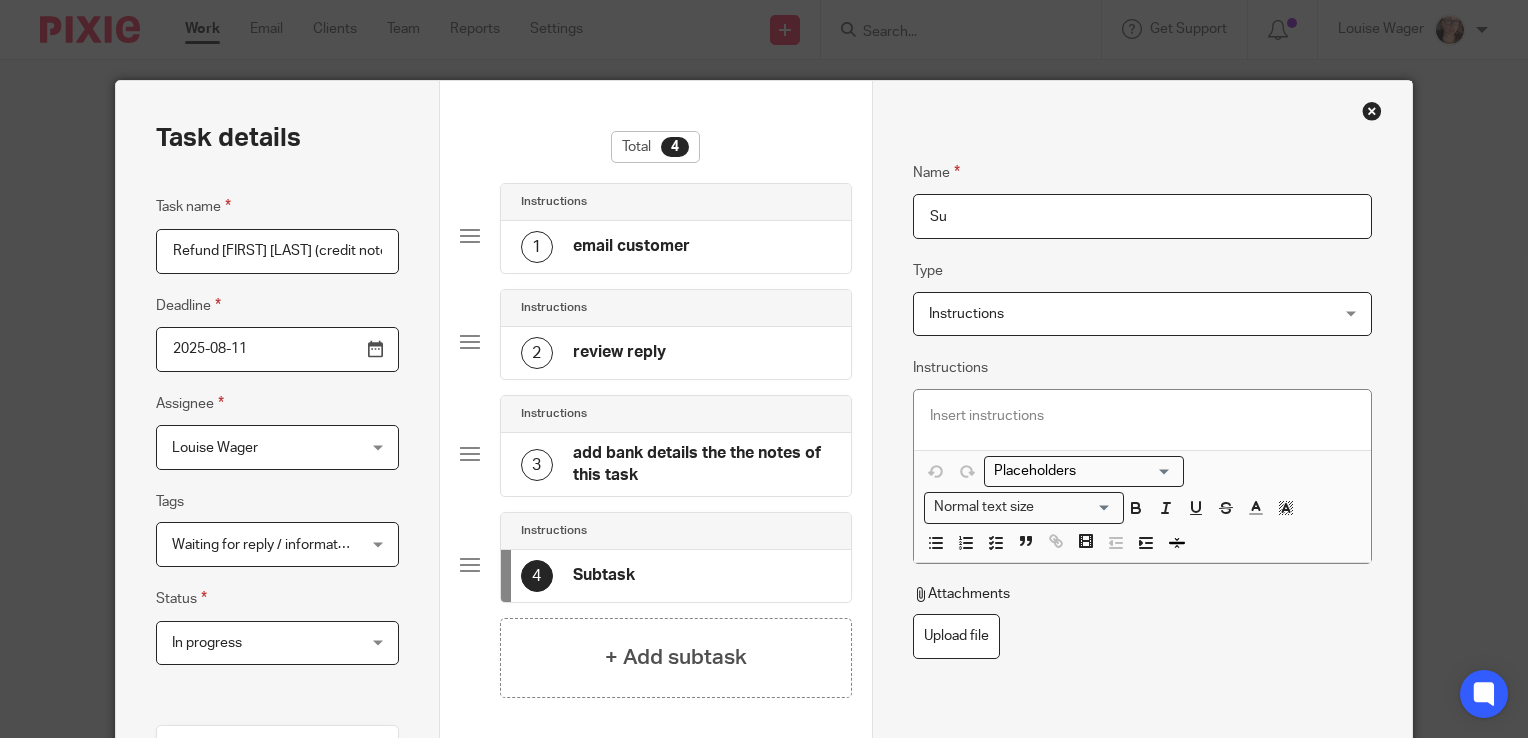 type on "S" 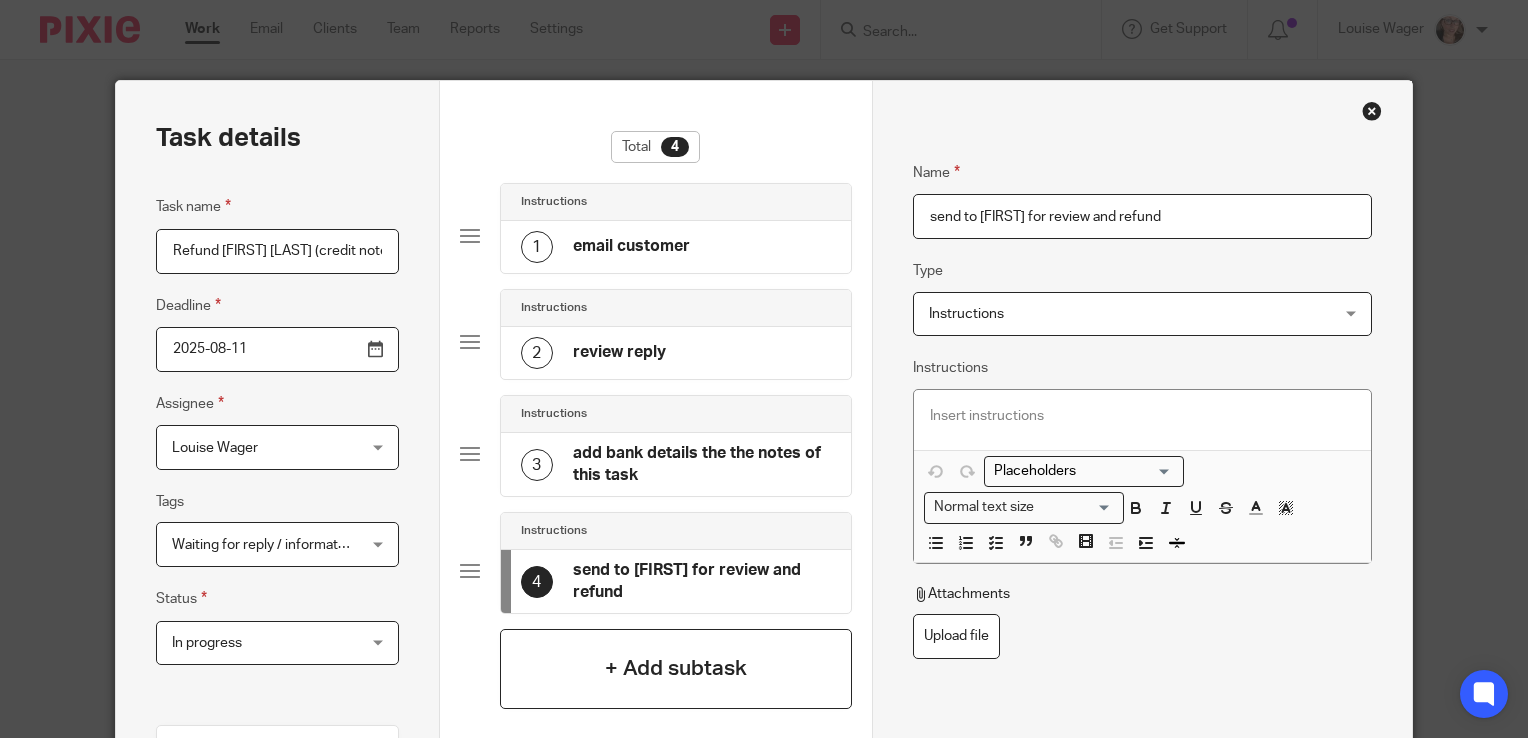 type on "send to [FIRST] for review and refund" 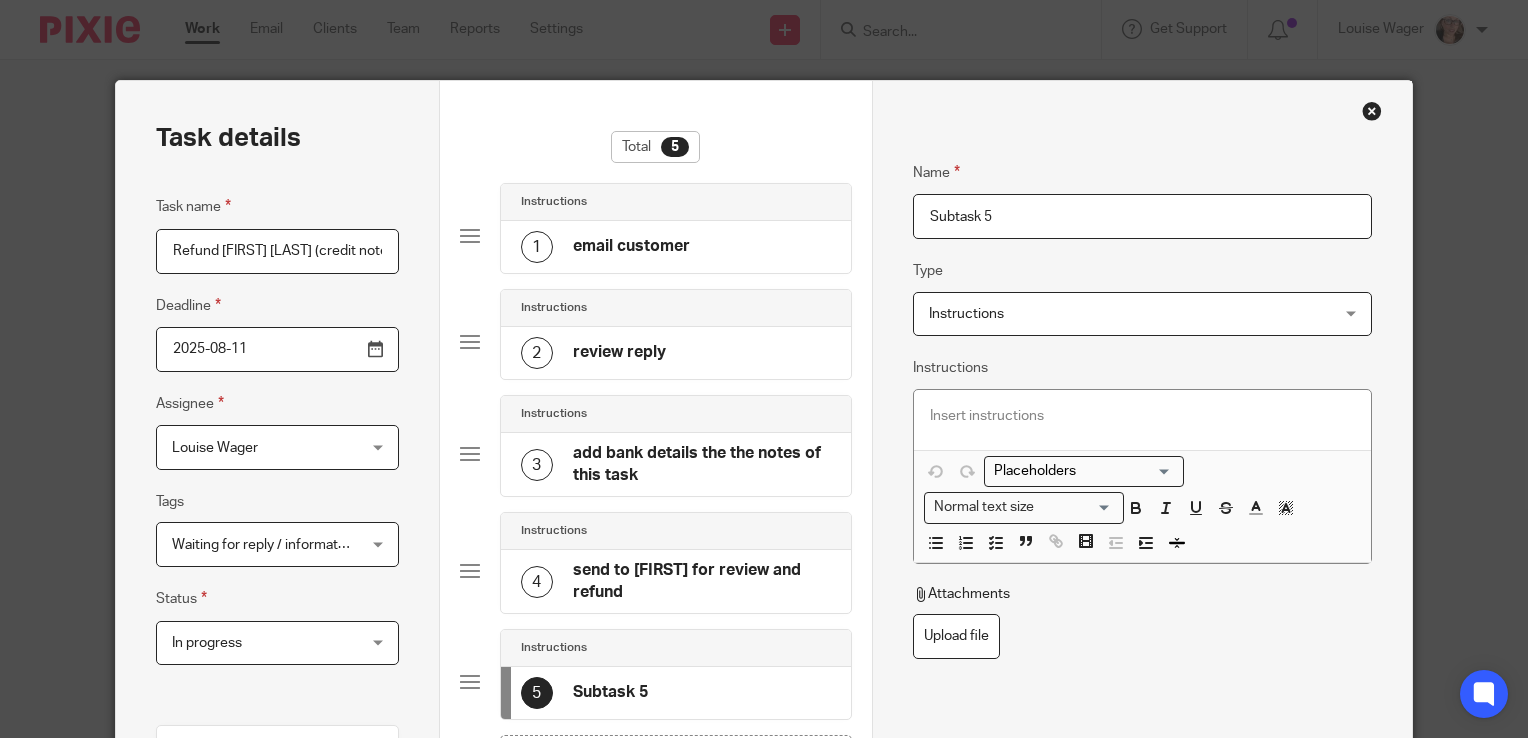 click on "Subtask 5" at bounding box center [1142, 216] 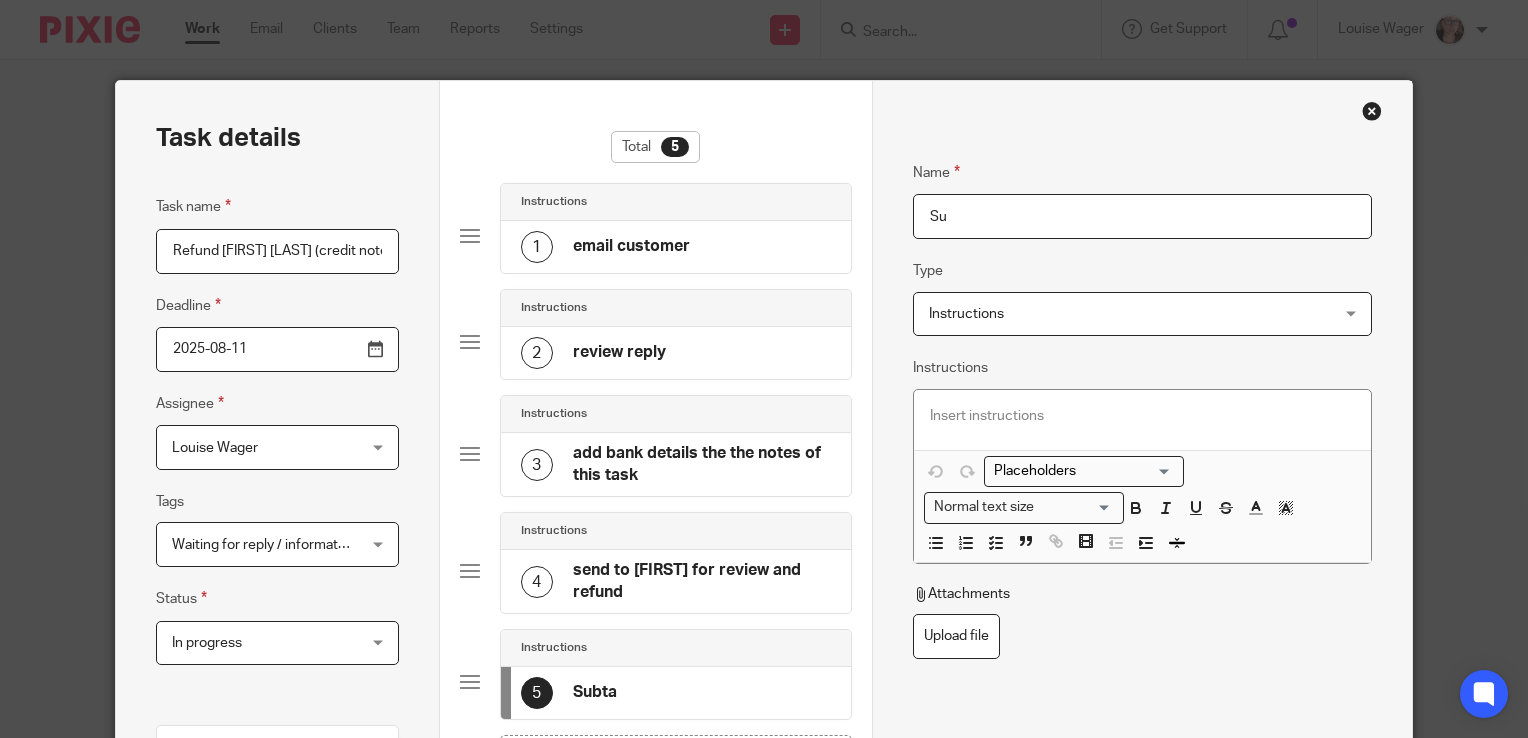 type on "S" 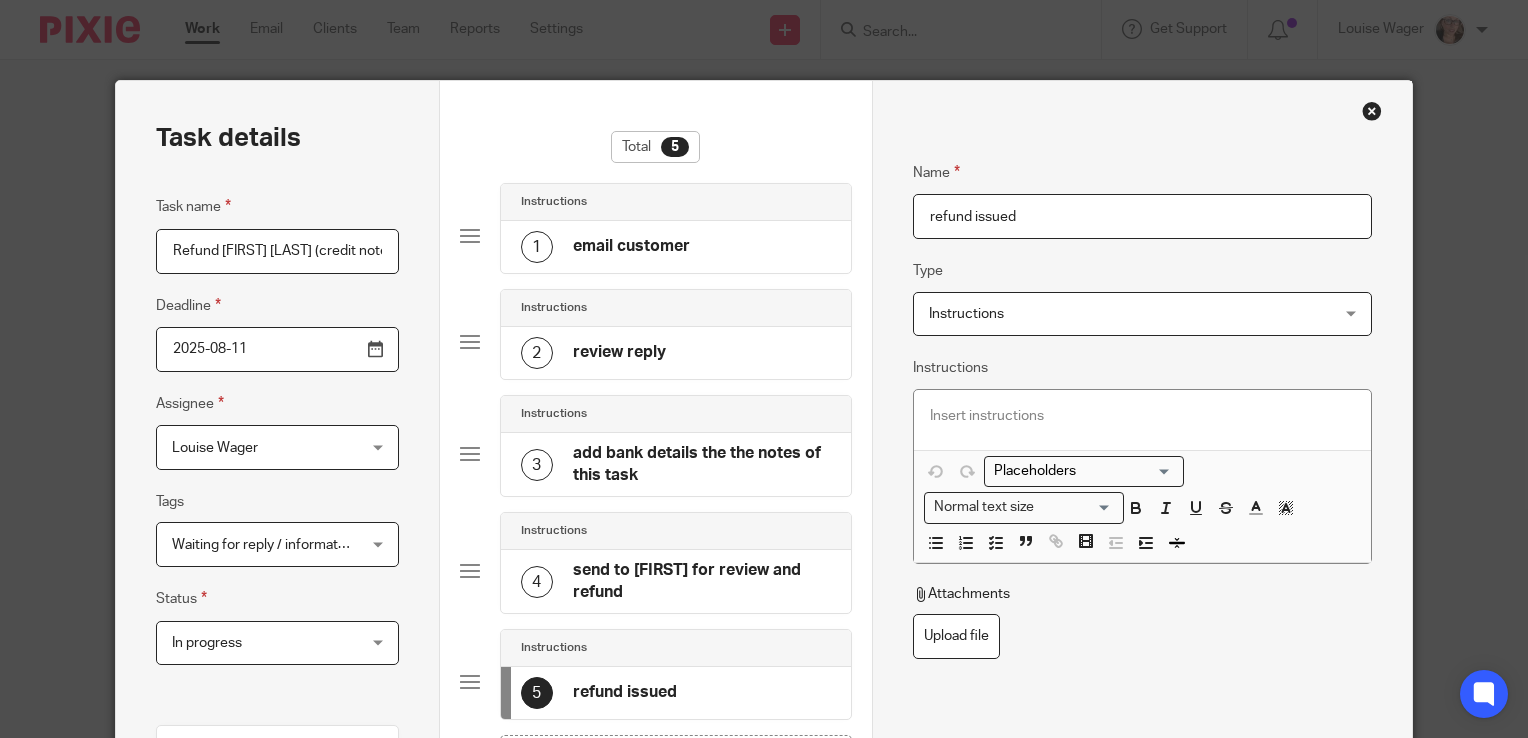 type on "refund issued" 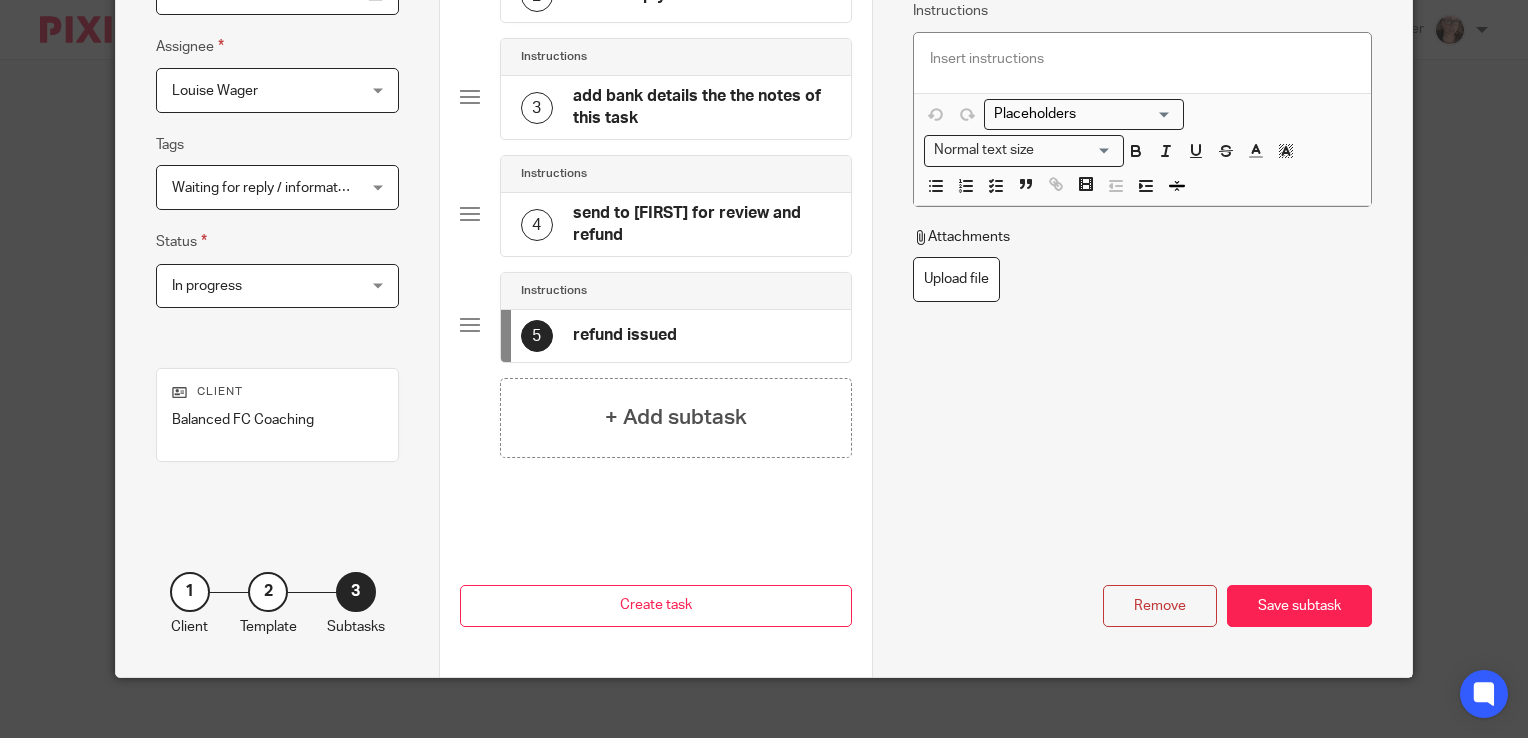 scroll, scrollTop: 360, scrollLeft: 0, axis: vertical 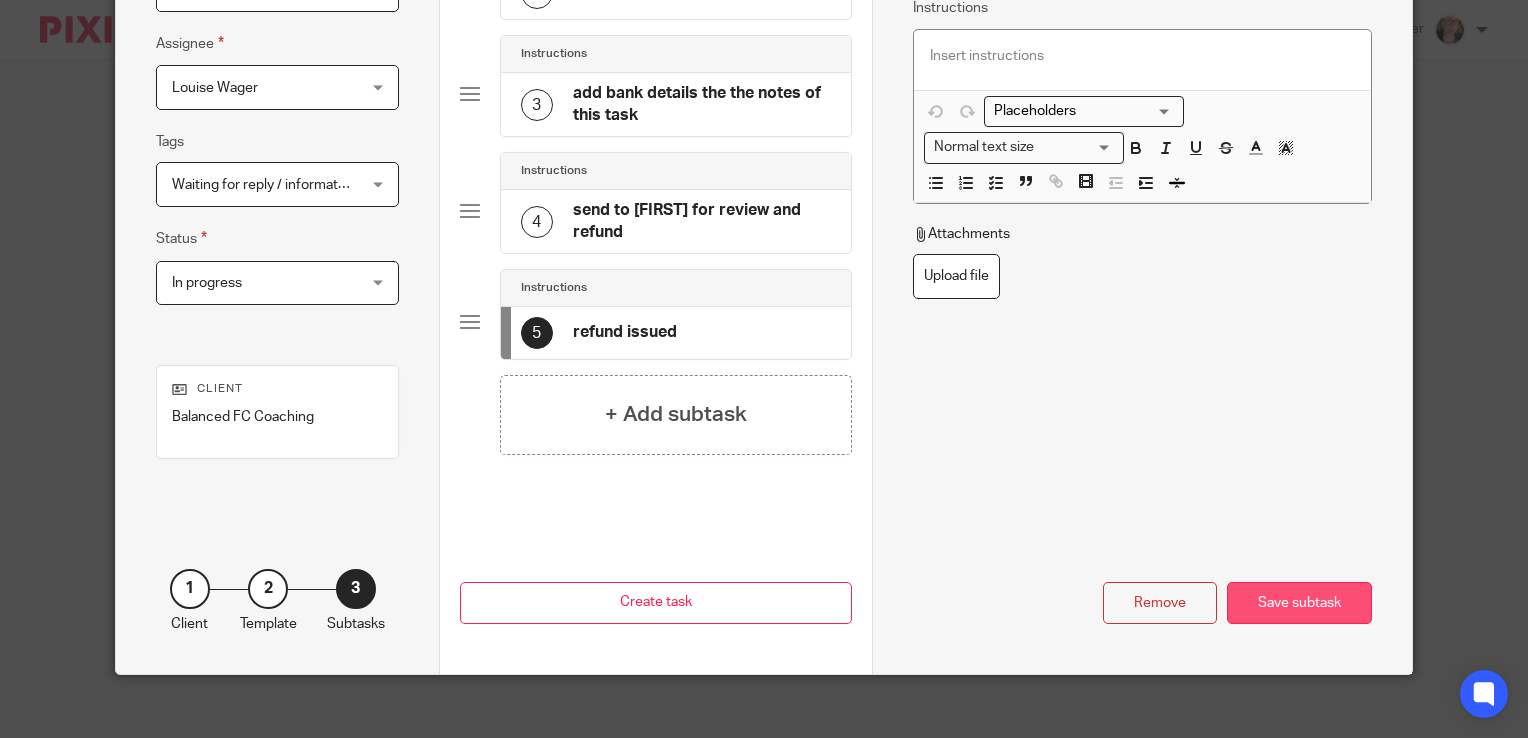 click on "Save subtask" at bounding box center [1299, 603] 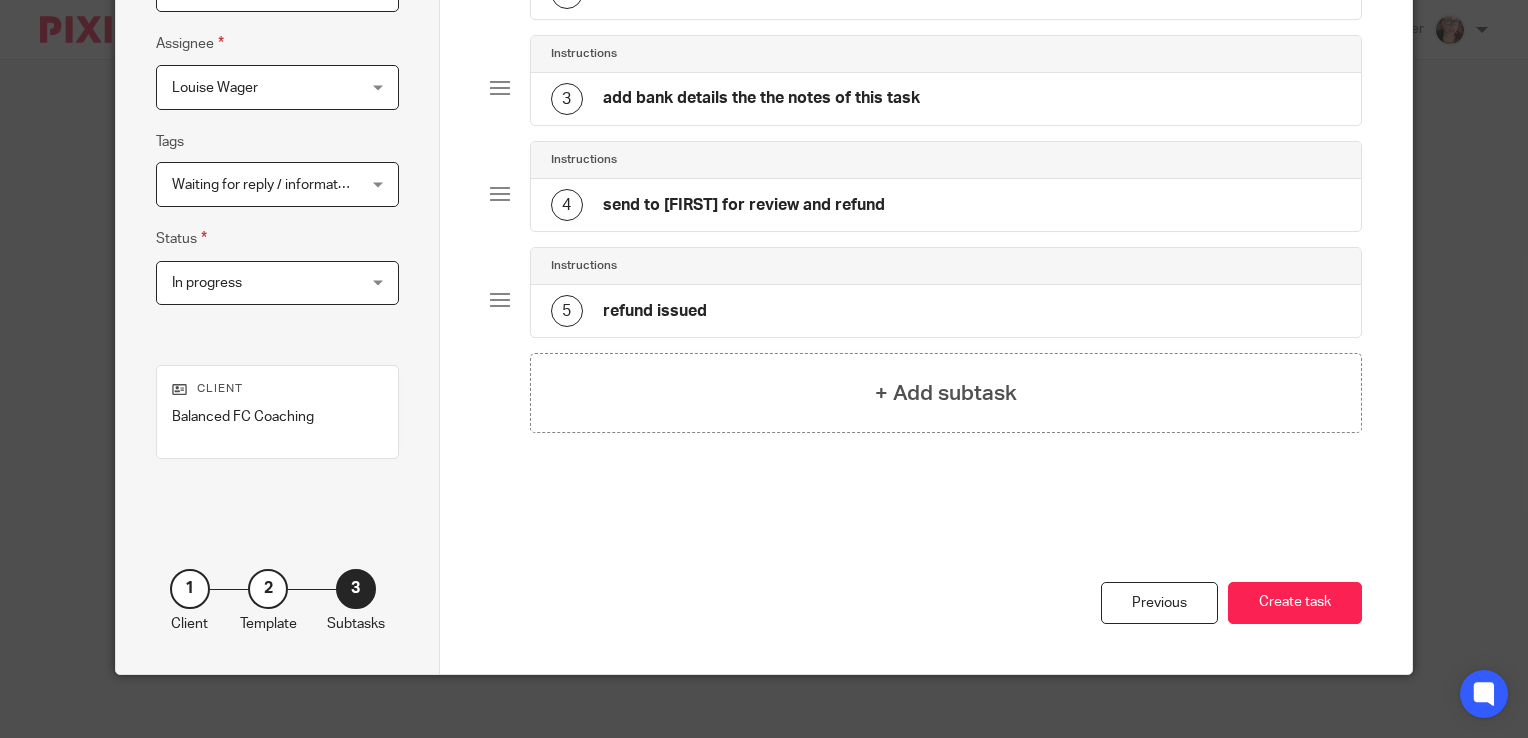 click on "Create task" at bounding box center [1295, 603] 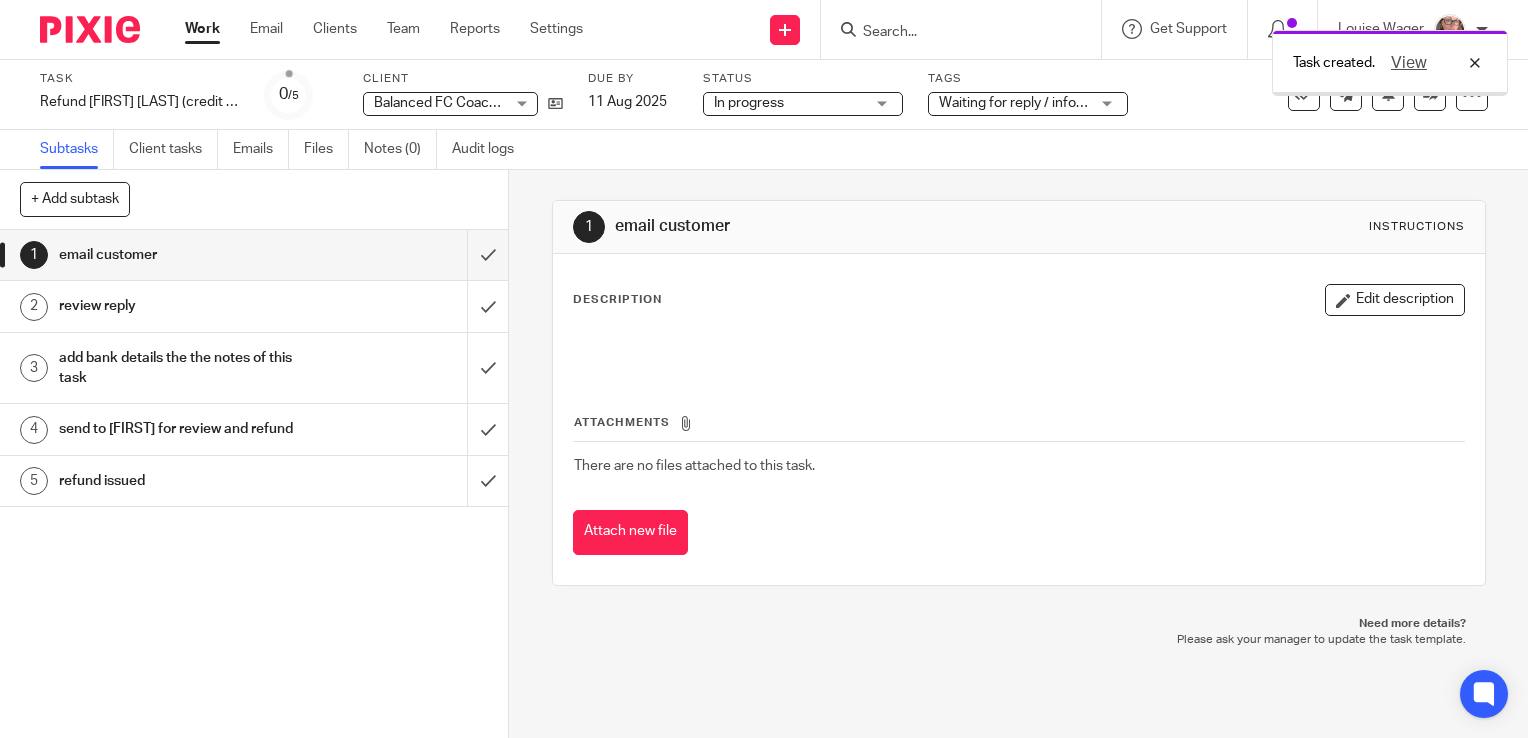 scroll, scrollTop: 0, scrollLeft: 0, axis: both 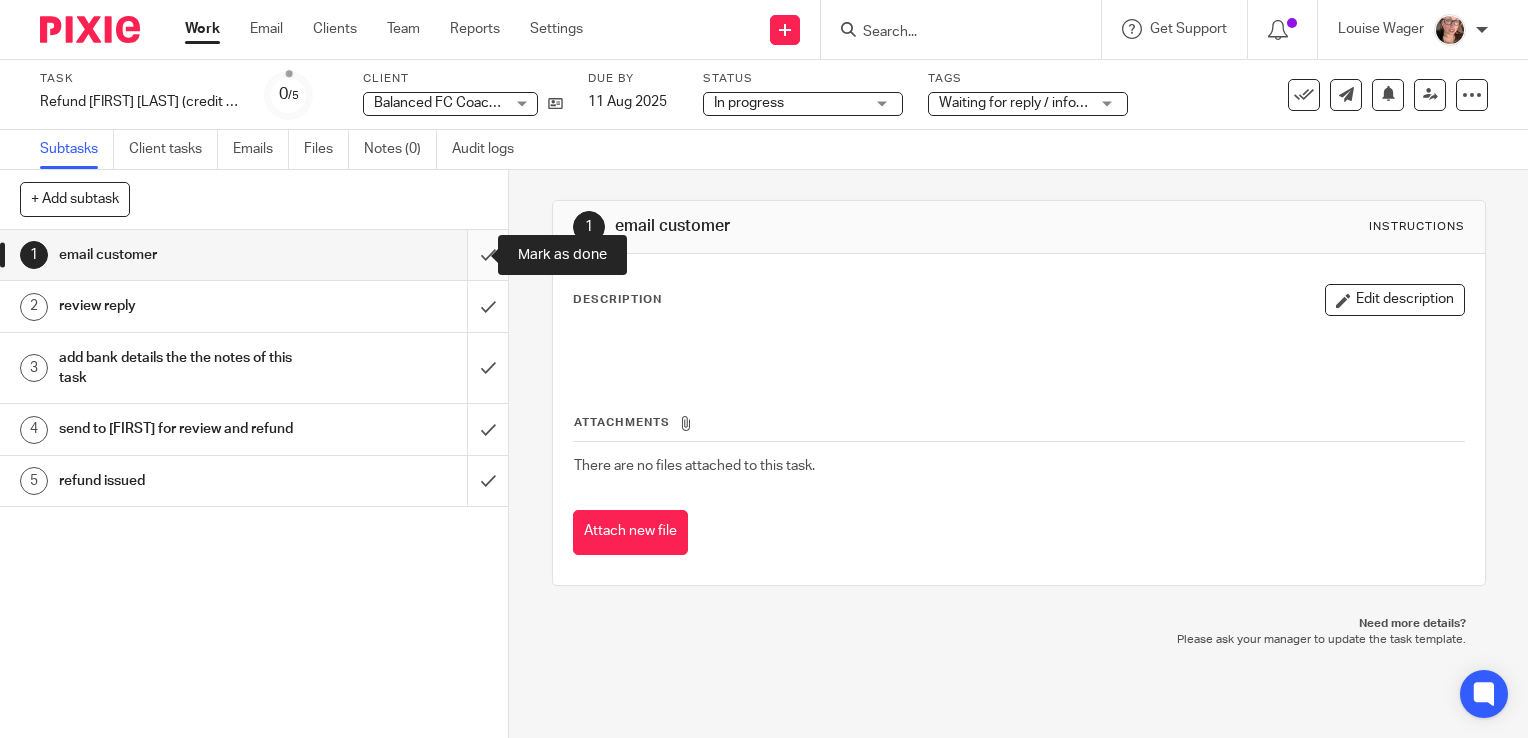 click at bounding box center [254, 255] 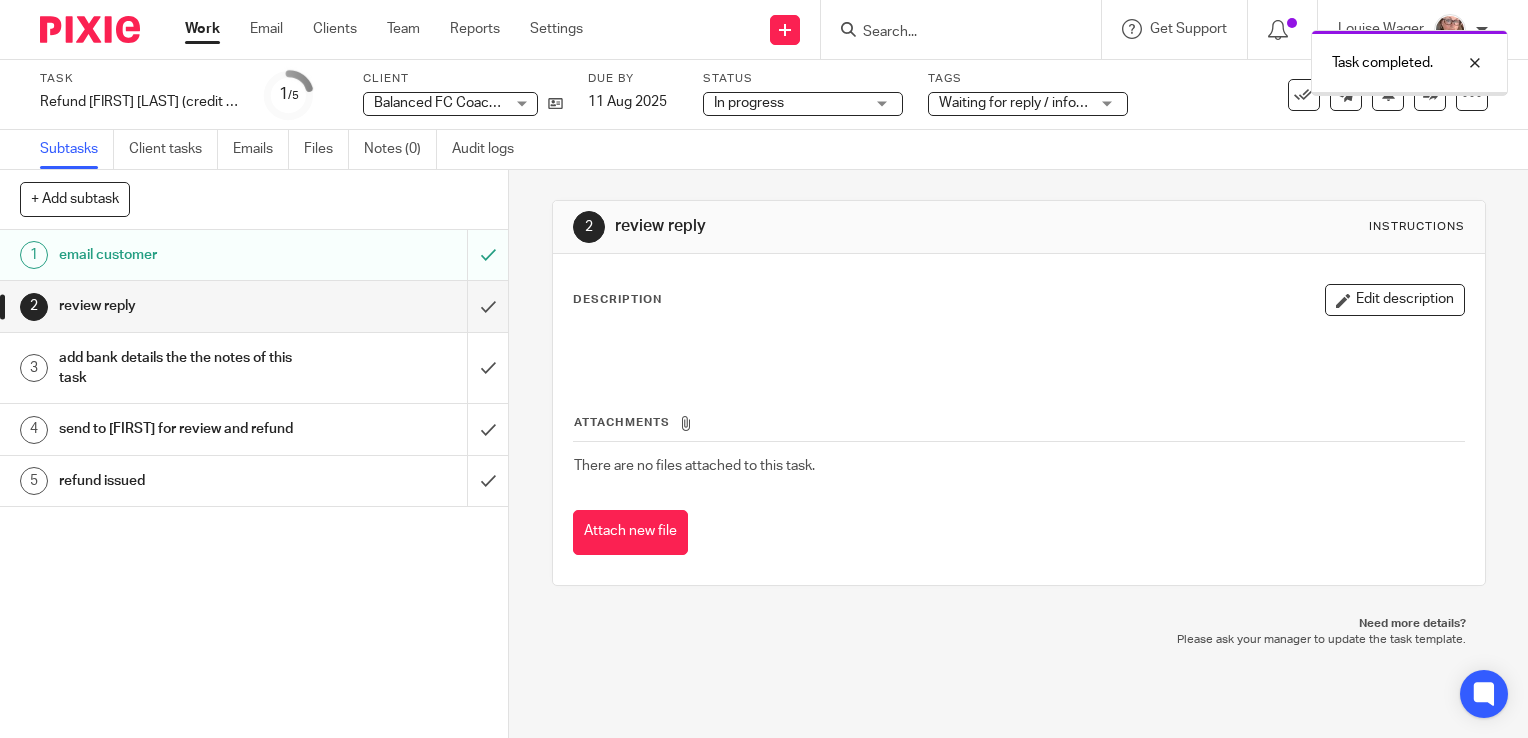 scroll, scrollTop: 0, scrollLeft: 0, axis: both 